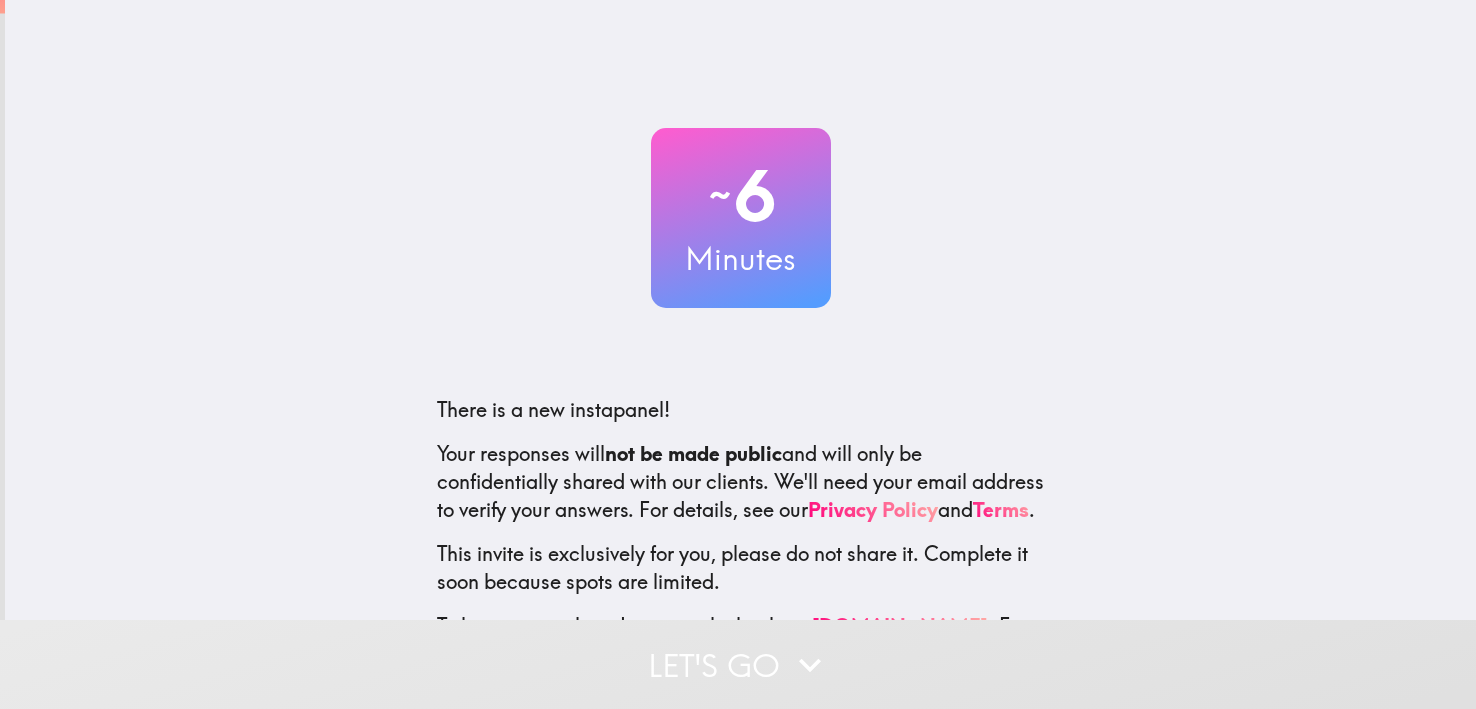 scroll, scrollTop: 0, scrollLeft: 0, axis: both 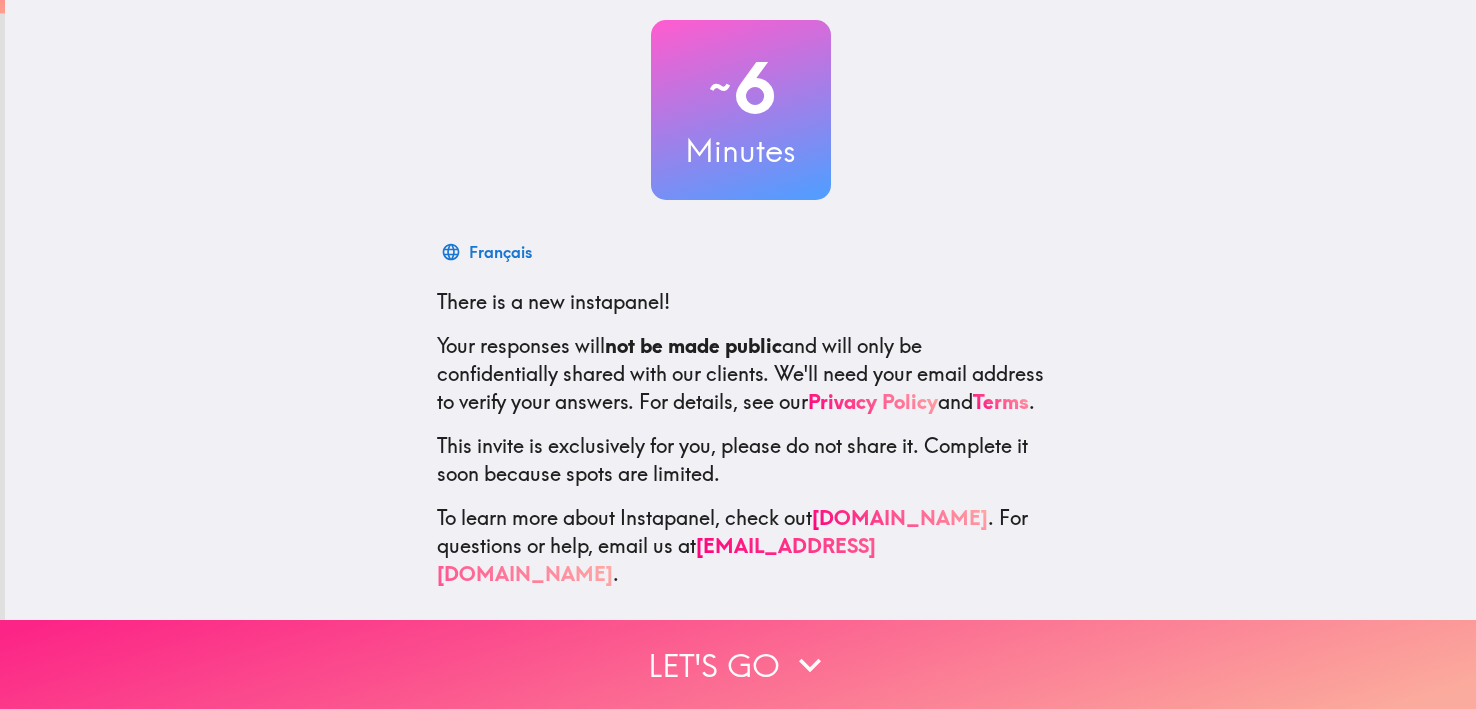 click on "Let's go" at bounding box center (738, 664) 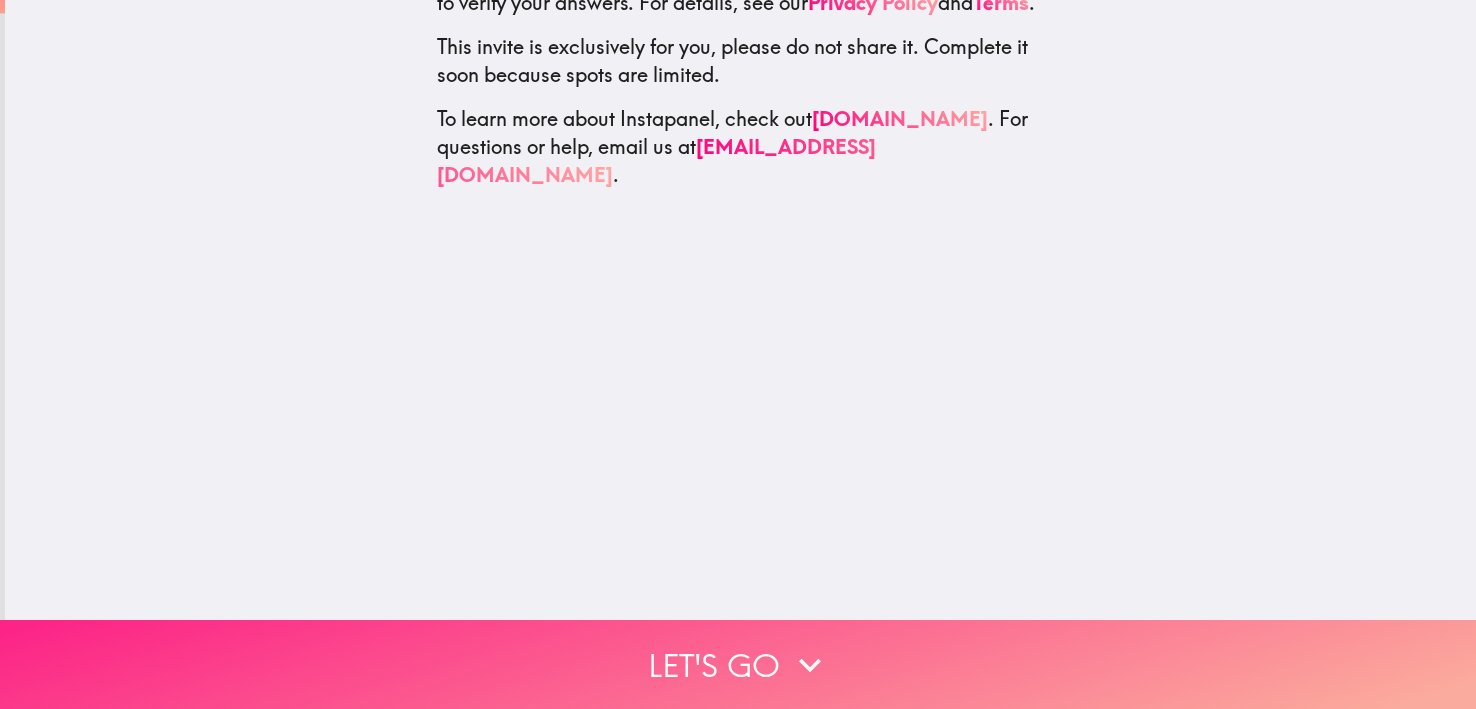 scroll, scrollTop: 0, scrollLeft: 0, axis: both 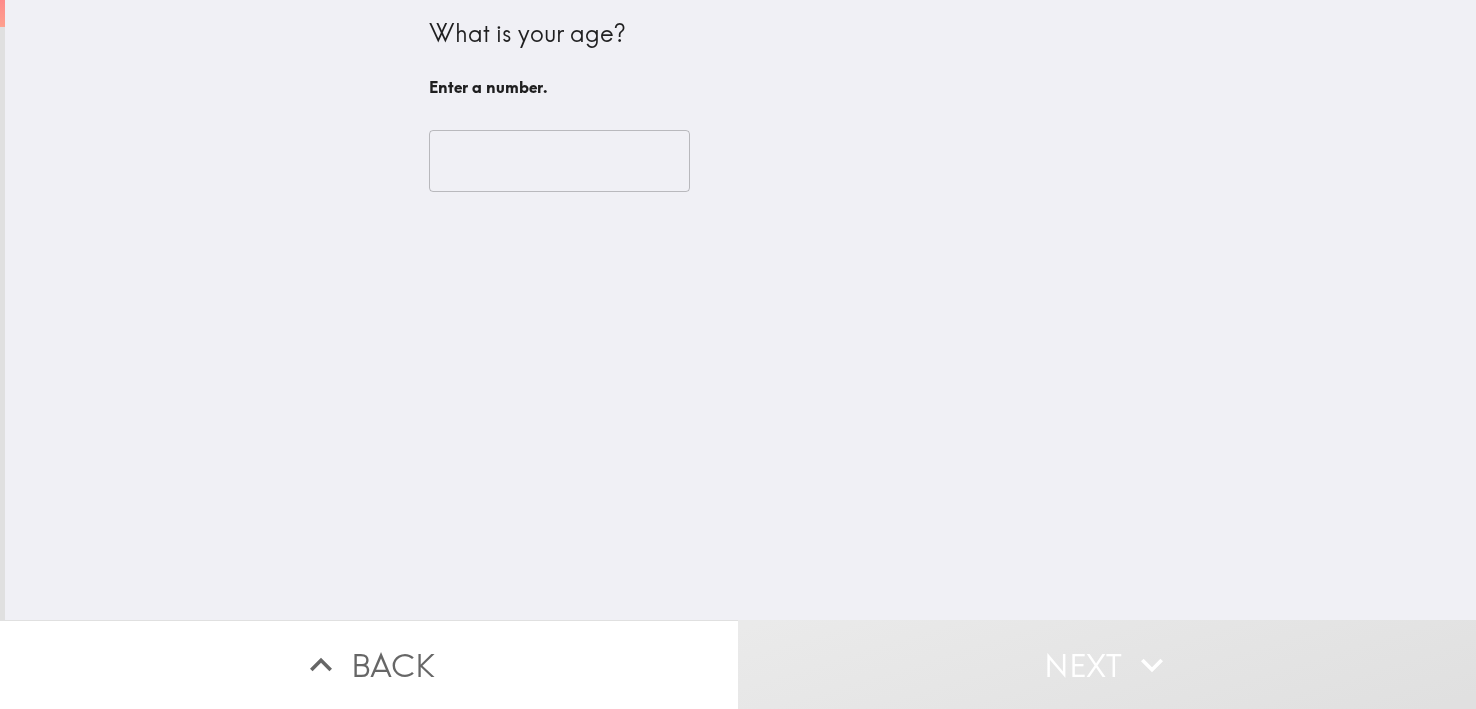 click at bounding box center (559, 161) 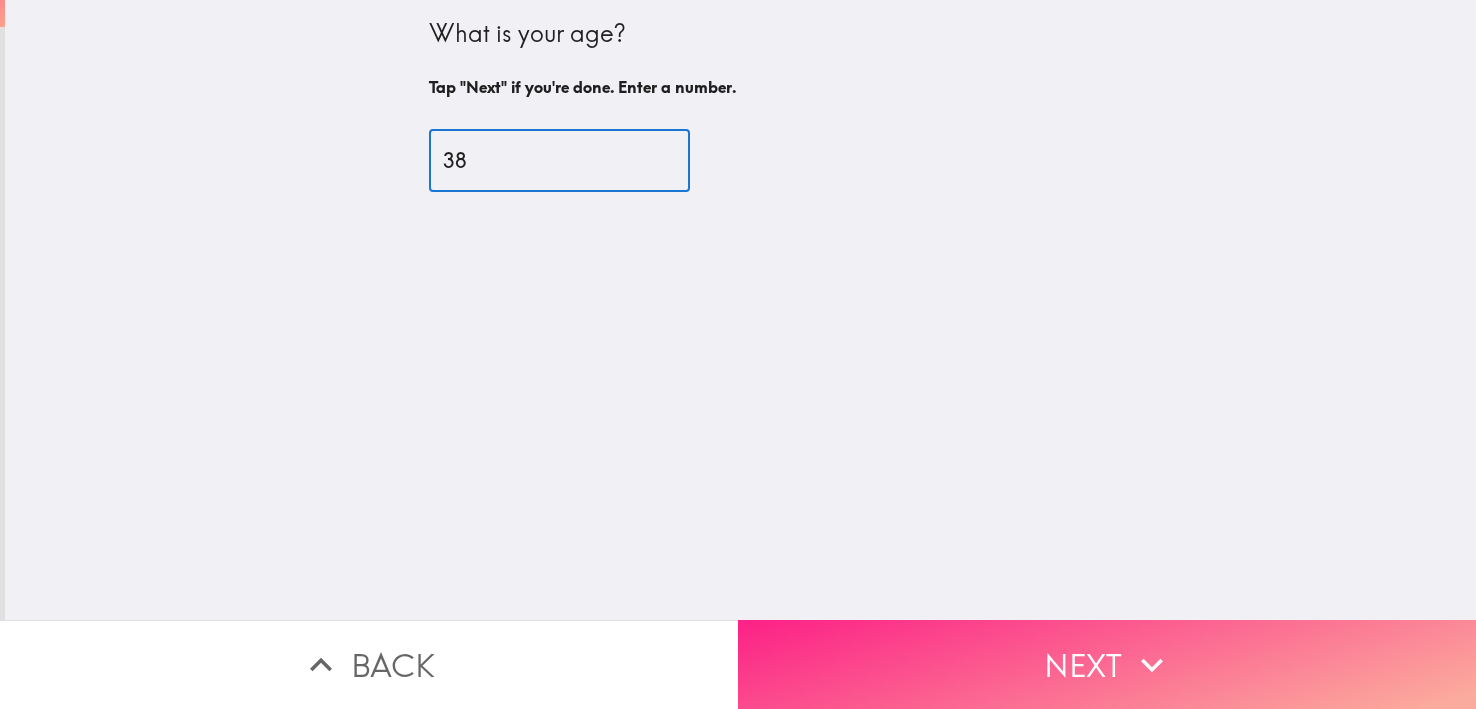 type on "38" 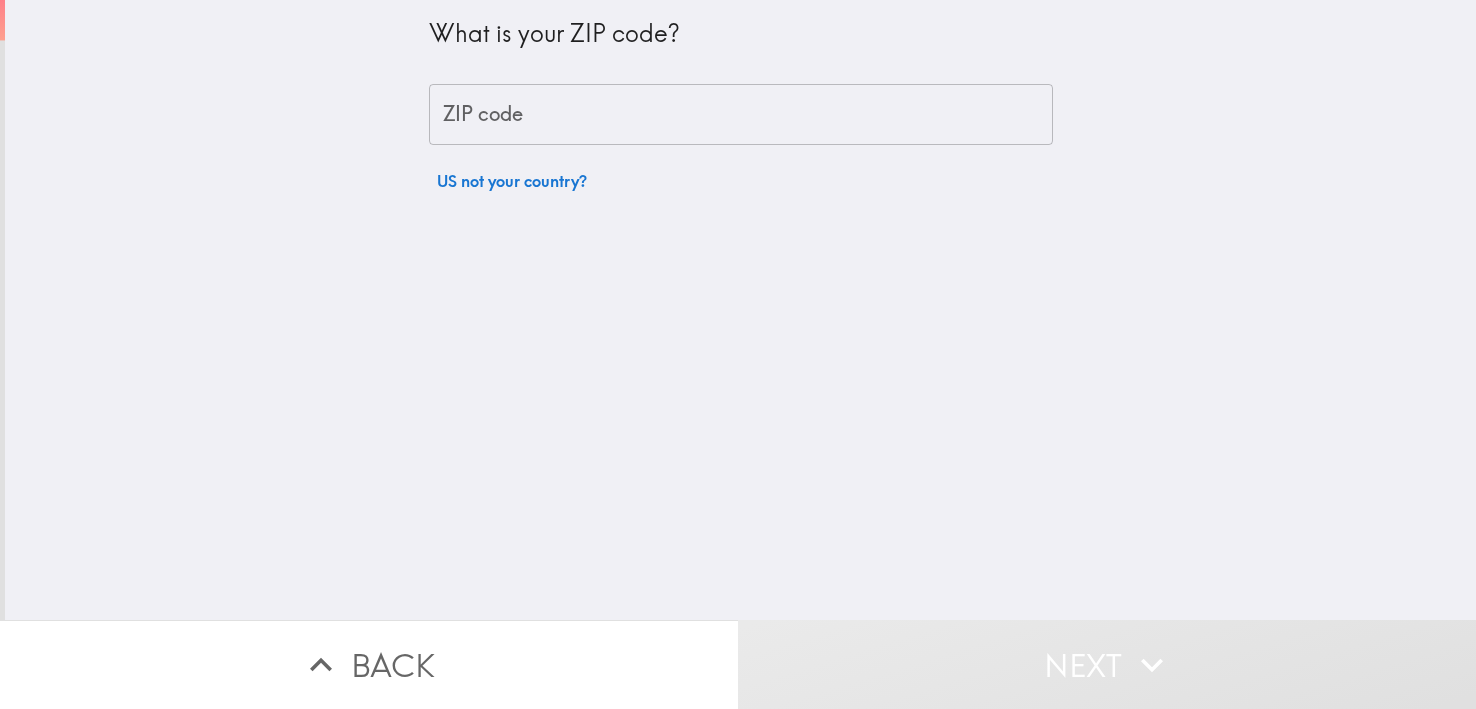 click on "ZIP code" at bounding box center (741, 115) 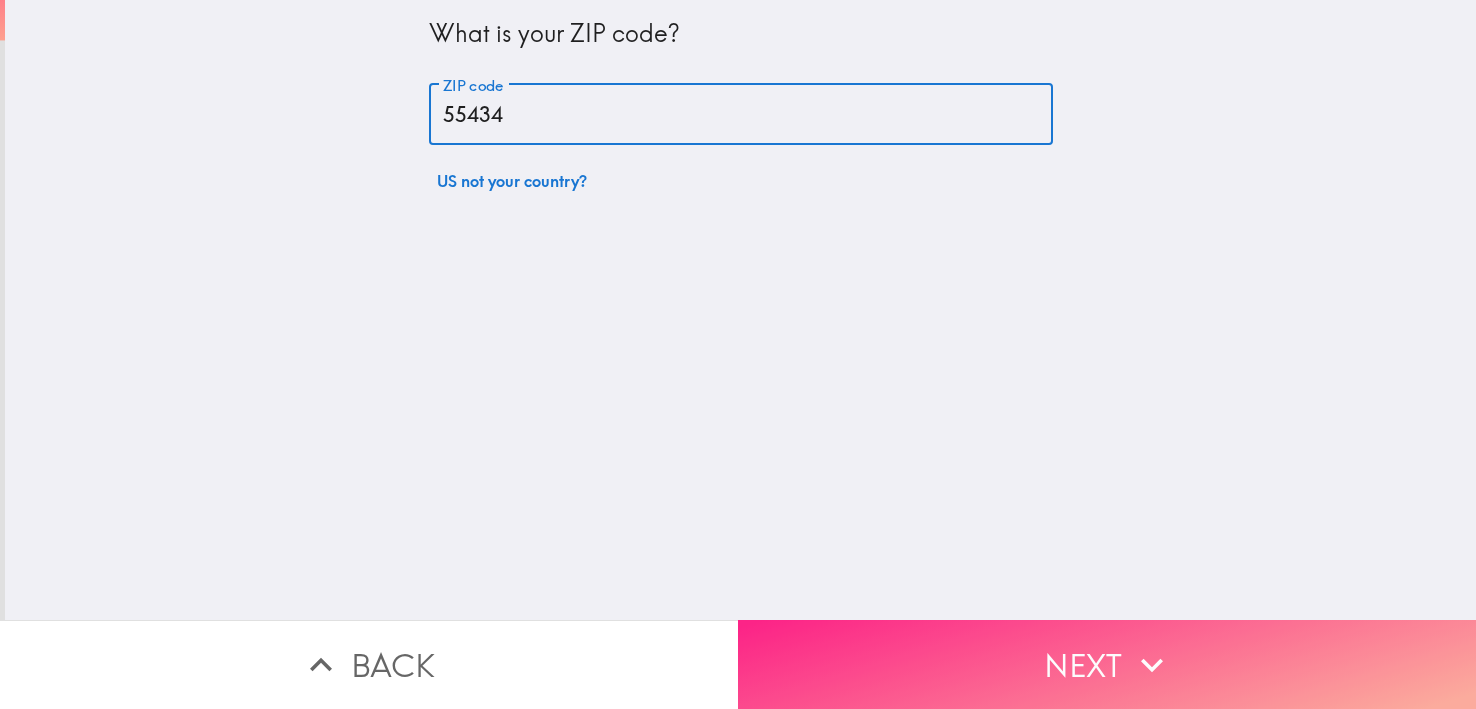 type on "55434" 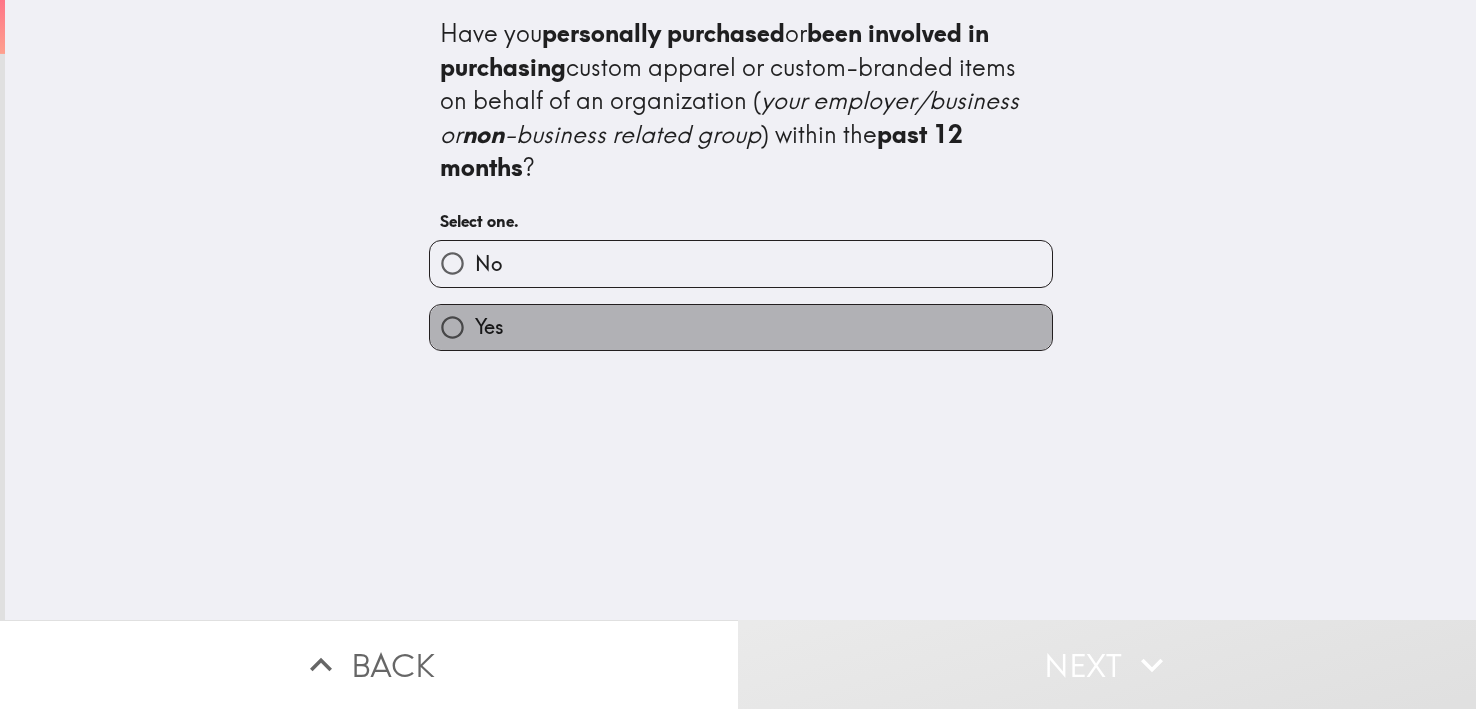 click on "Yes" at bounding box center [741, 327] 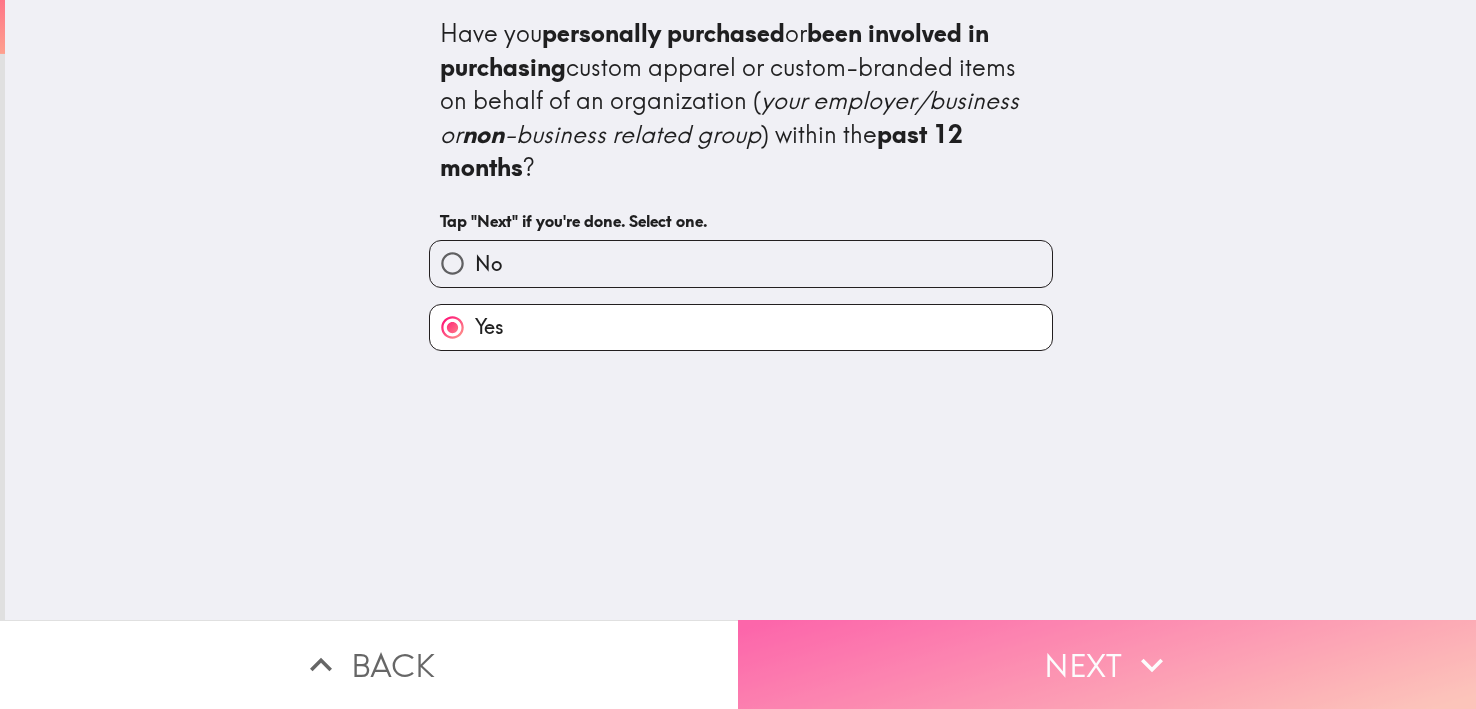 click on "Next" at bounding box center (1107, 664) 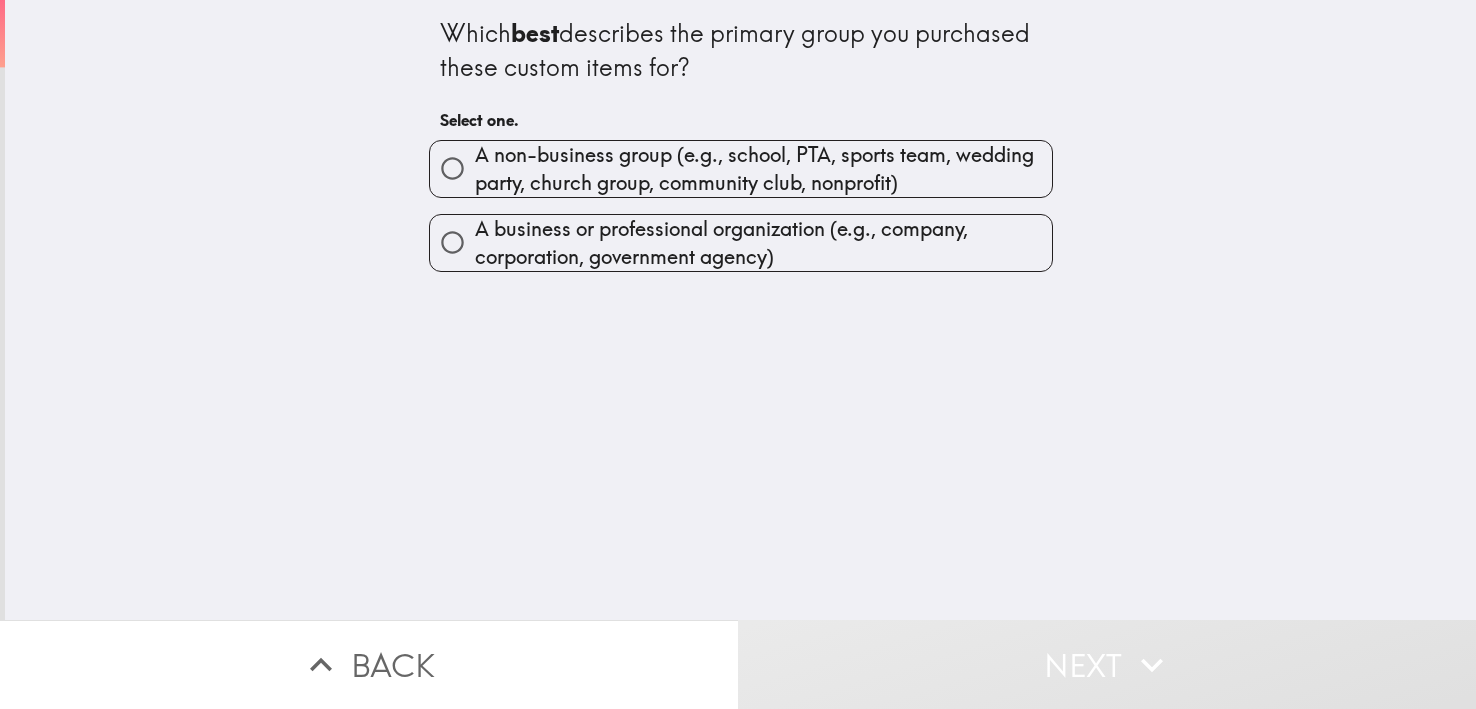 click on "A business or professional organization (e.g., company, corporation, government agency)" at bounding box center (763, 243) 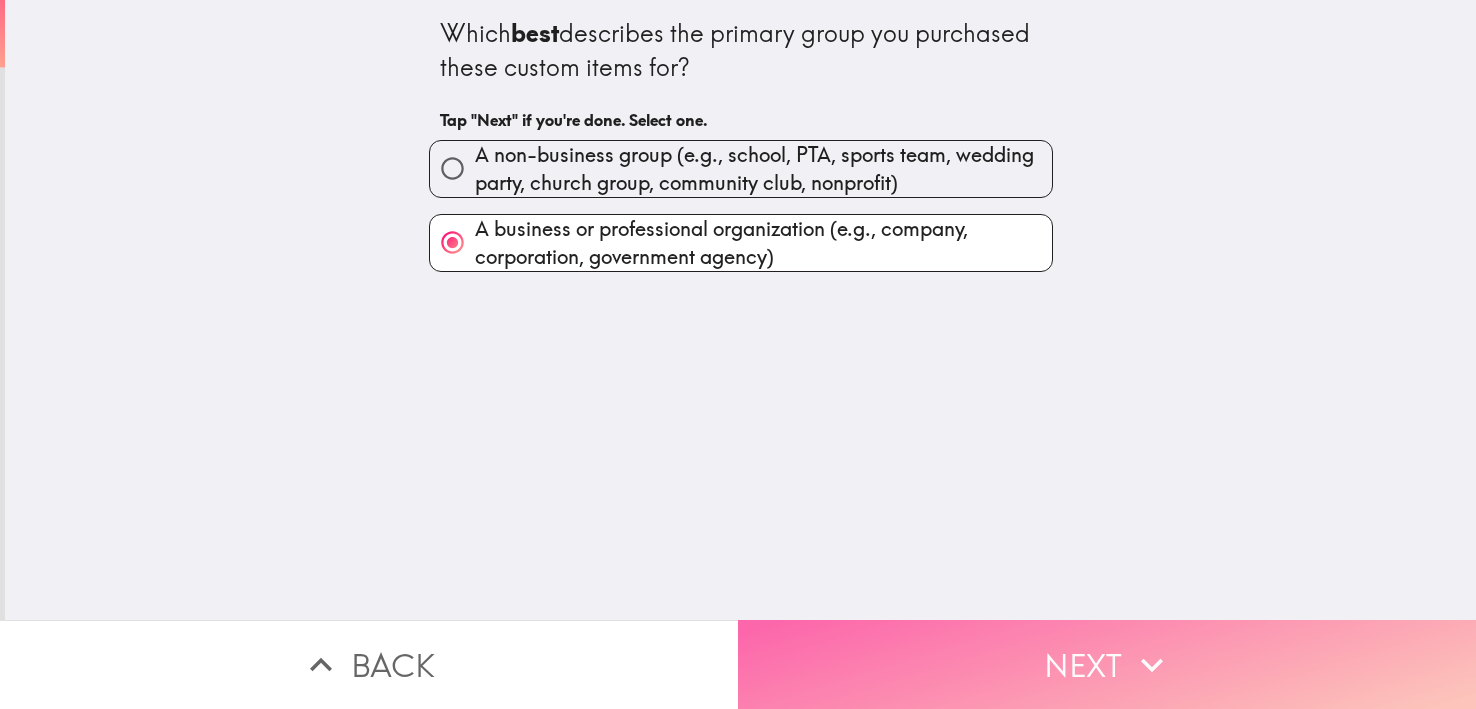 click on "Next" at bounding box center [1107, 664] 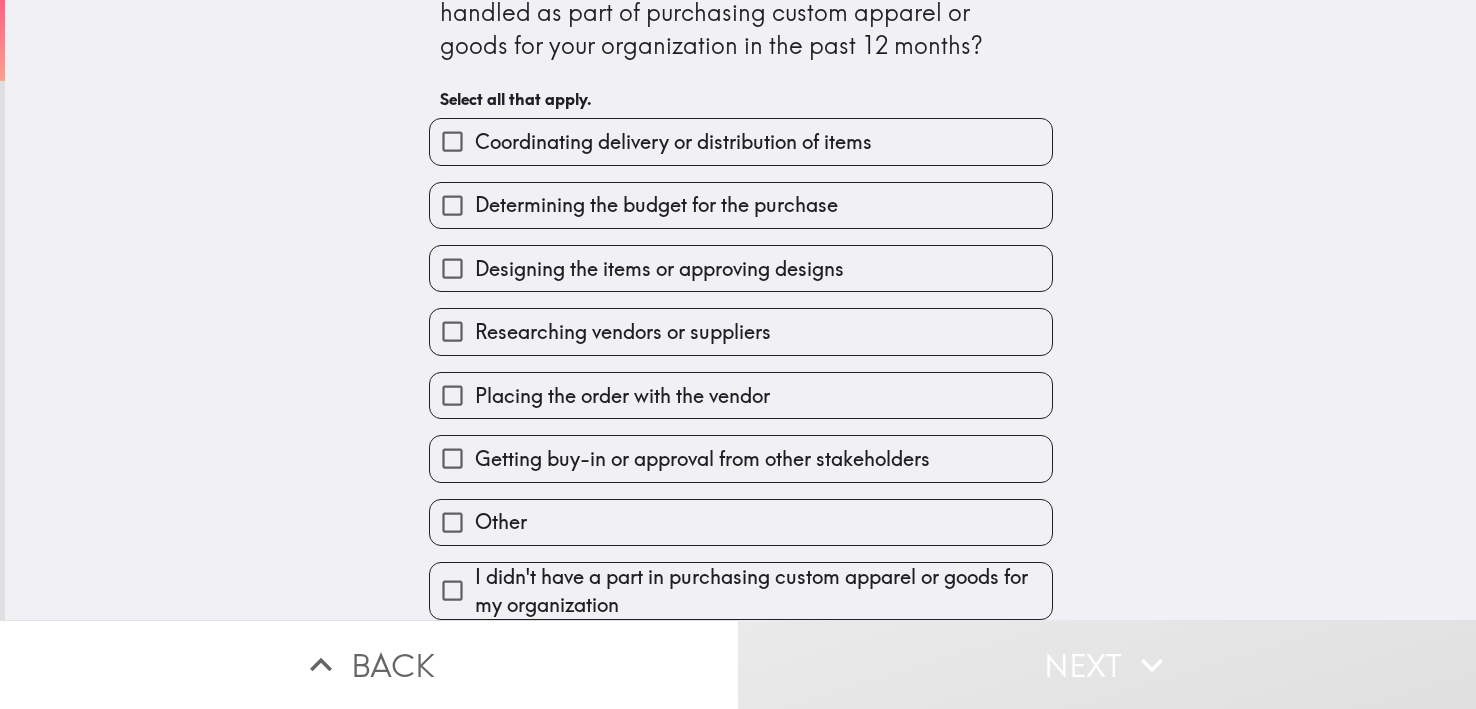 scroll, scrollTop: 103, scrollLeft: 0, axis: vertical 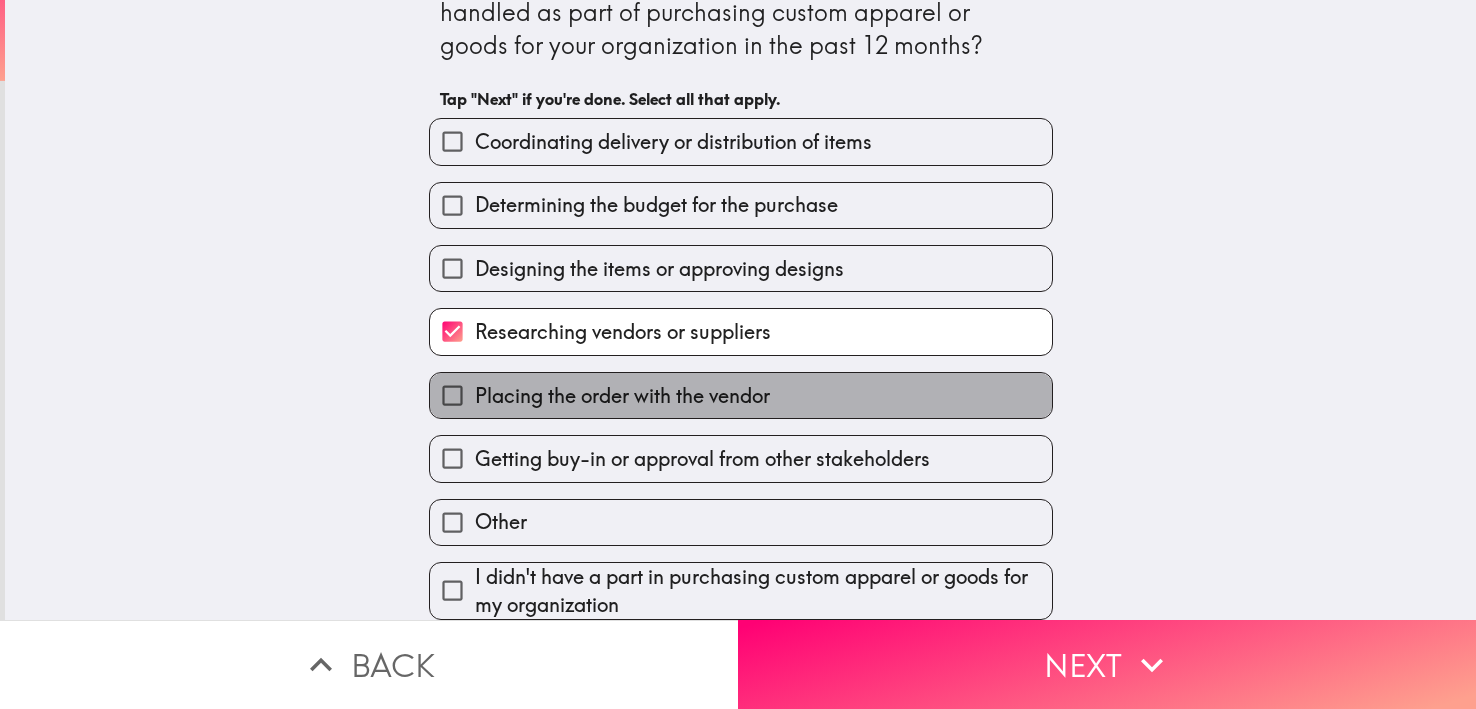 click on "Placing the order with the vendor" at bounding box center [741, 395] 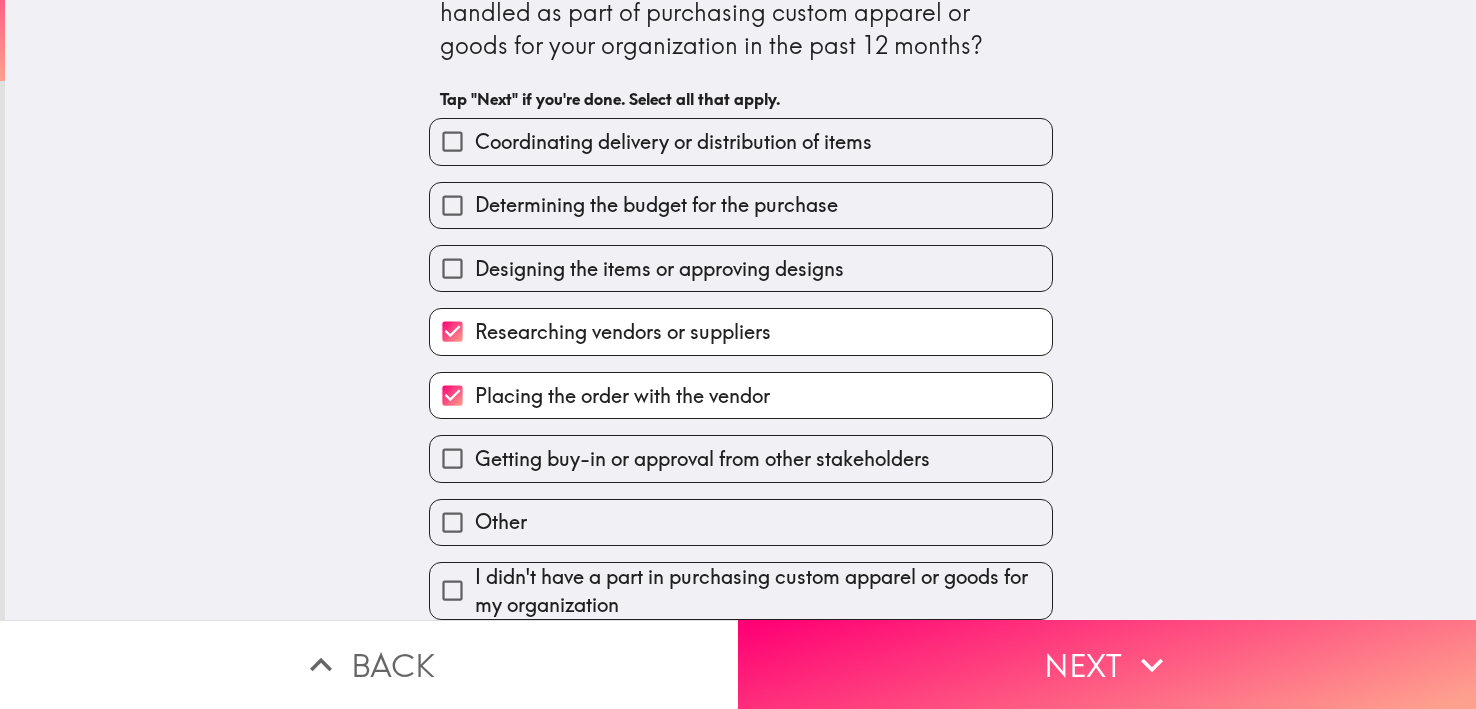 click on "Coordinating delivery or distribution of items" at bounding box center (741, 141) 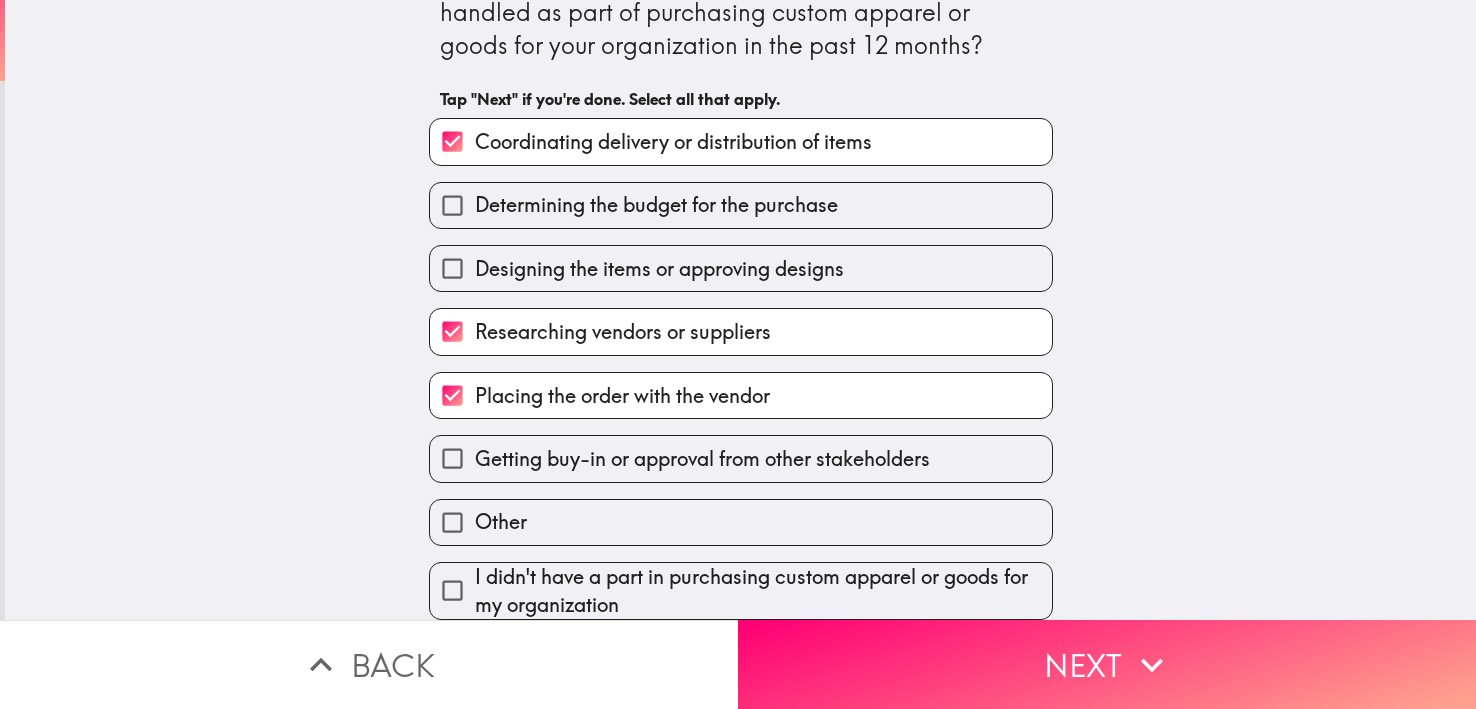 click 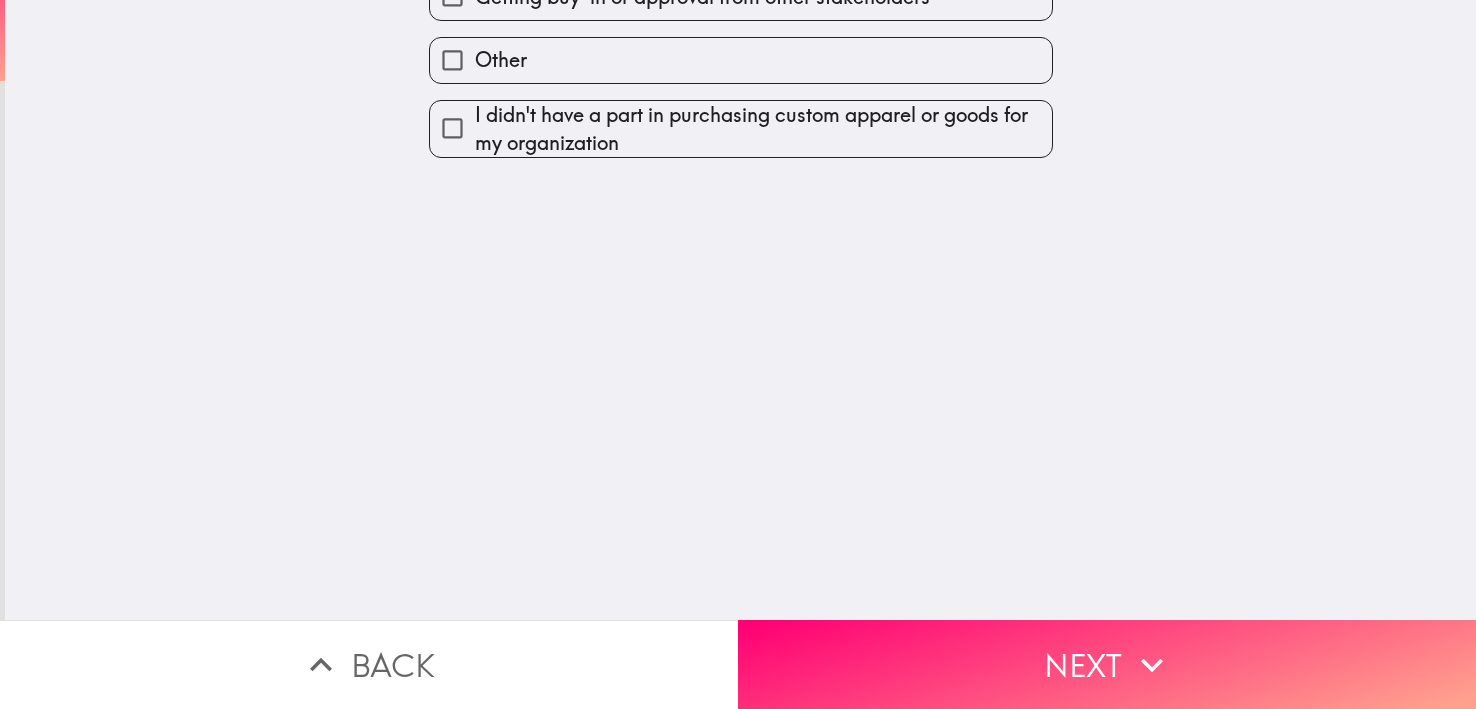 scroll, scrollTop: 0, scrollLeft: 0, axis: both 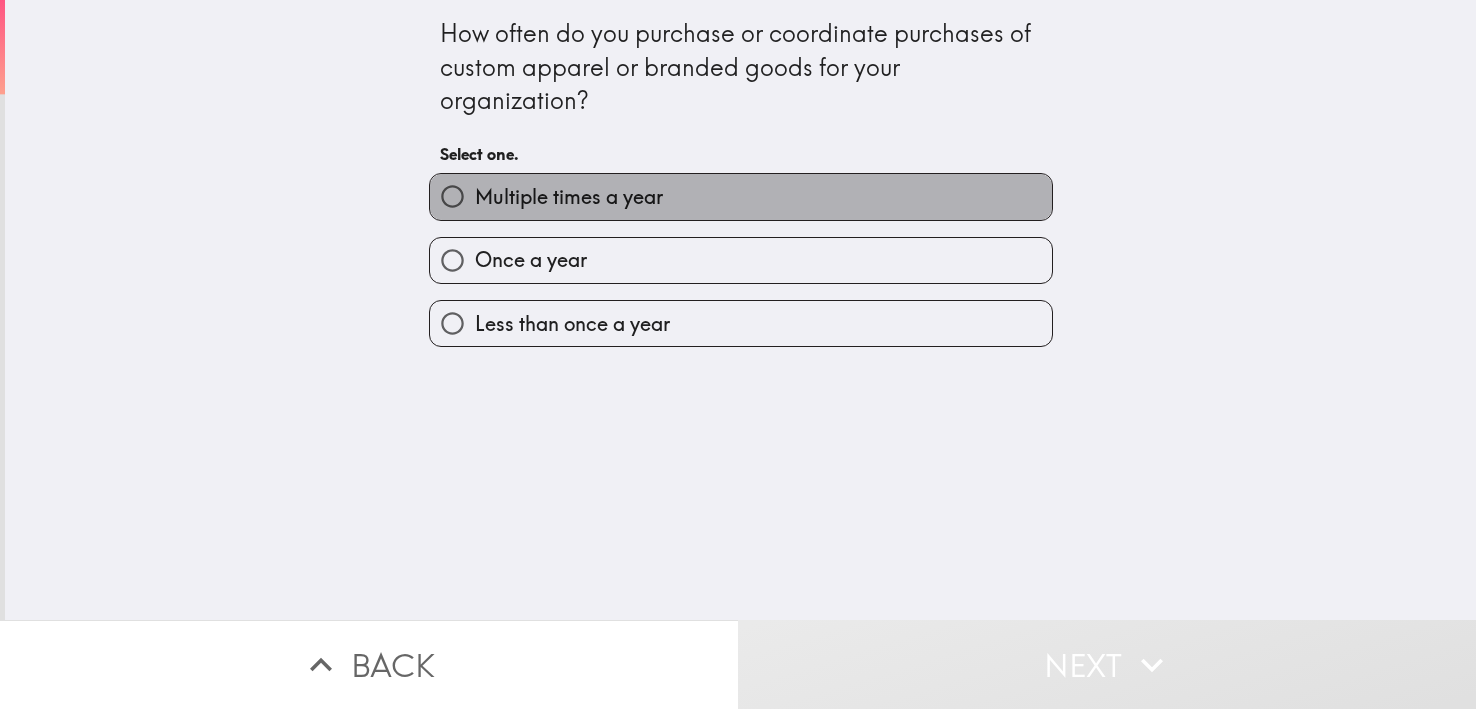 click on "Multiple times a year" at bounding box center (741, 196) 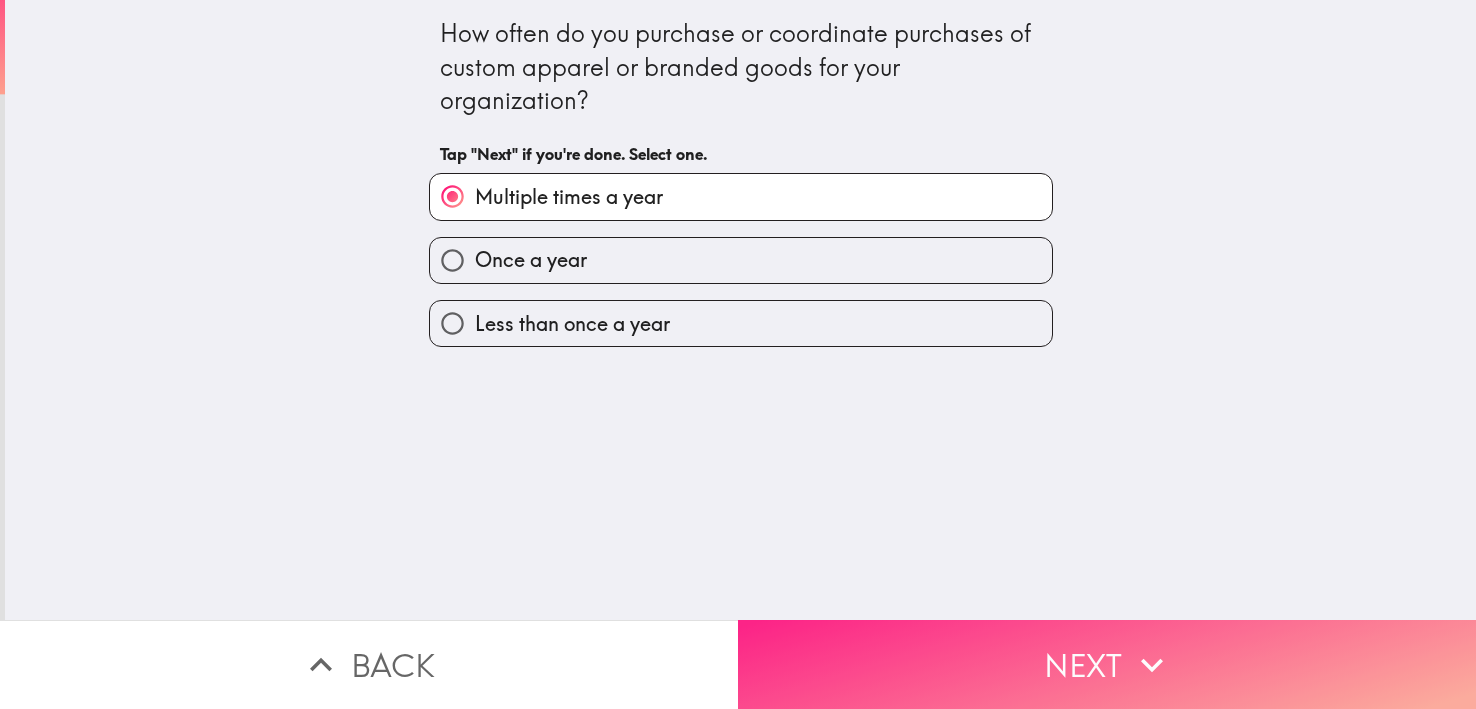 click on "Next" at bounding box center (1107, 664) 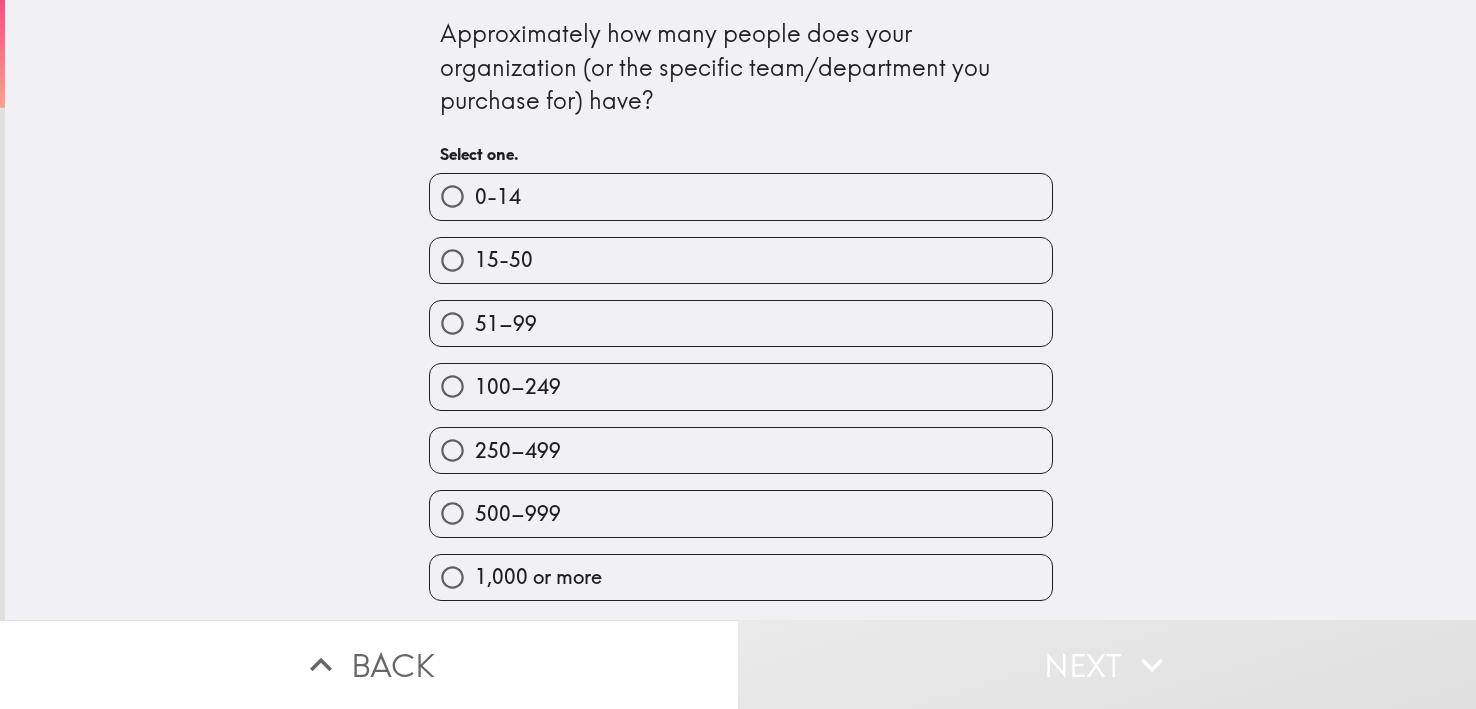 click on "15-50" at bounding box center (741, 260) 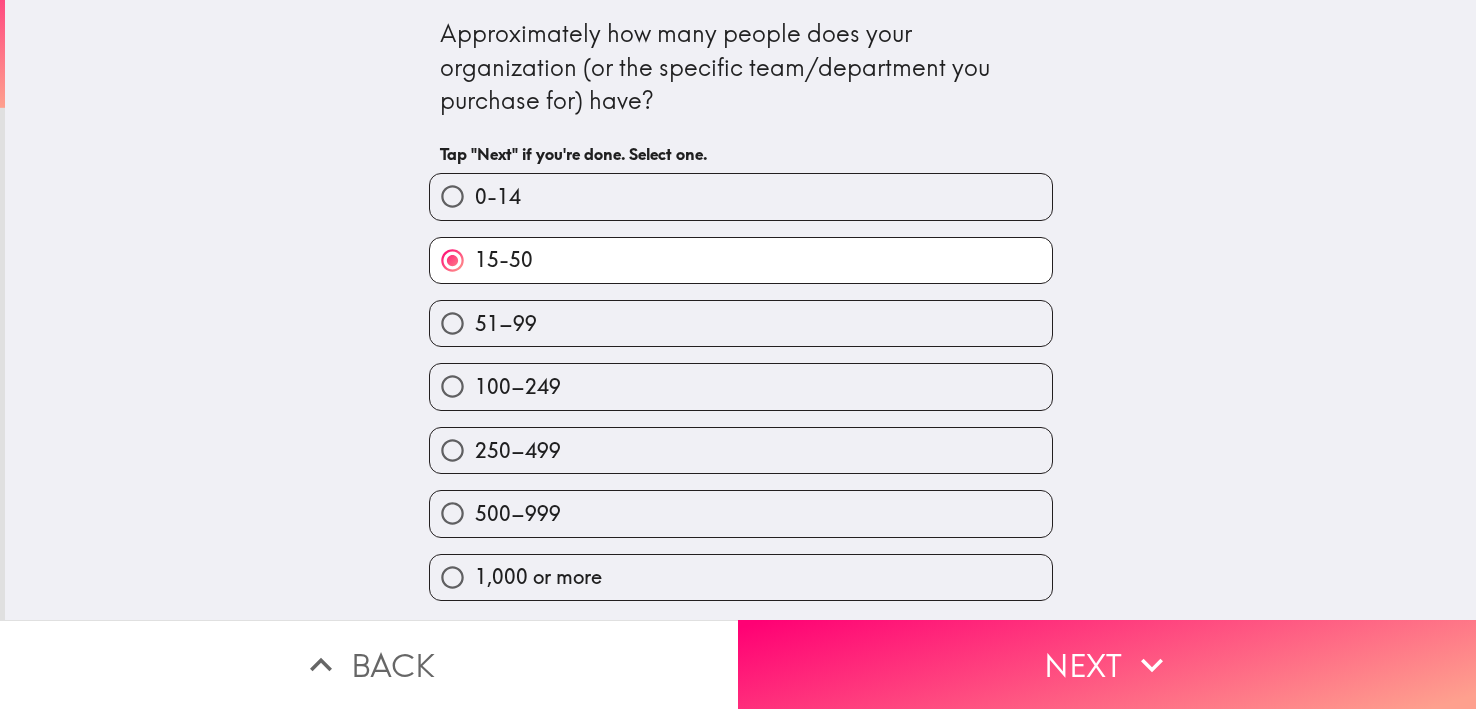 click on "Next" at bounding box center (1107, 664) 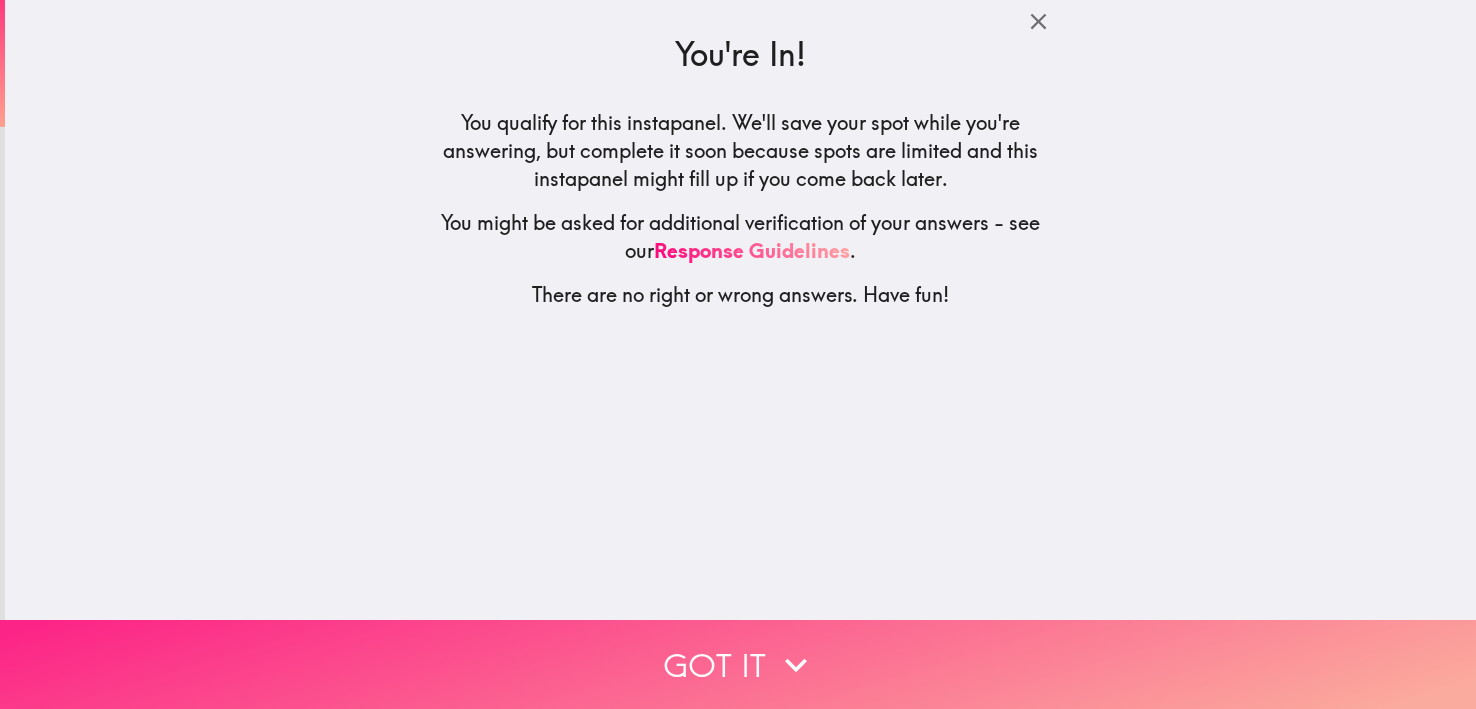 click on "Got it" at bounding box center (738, 664) 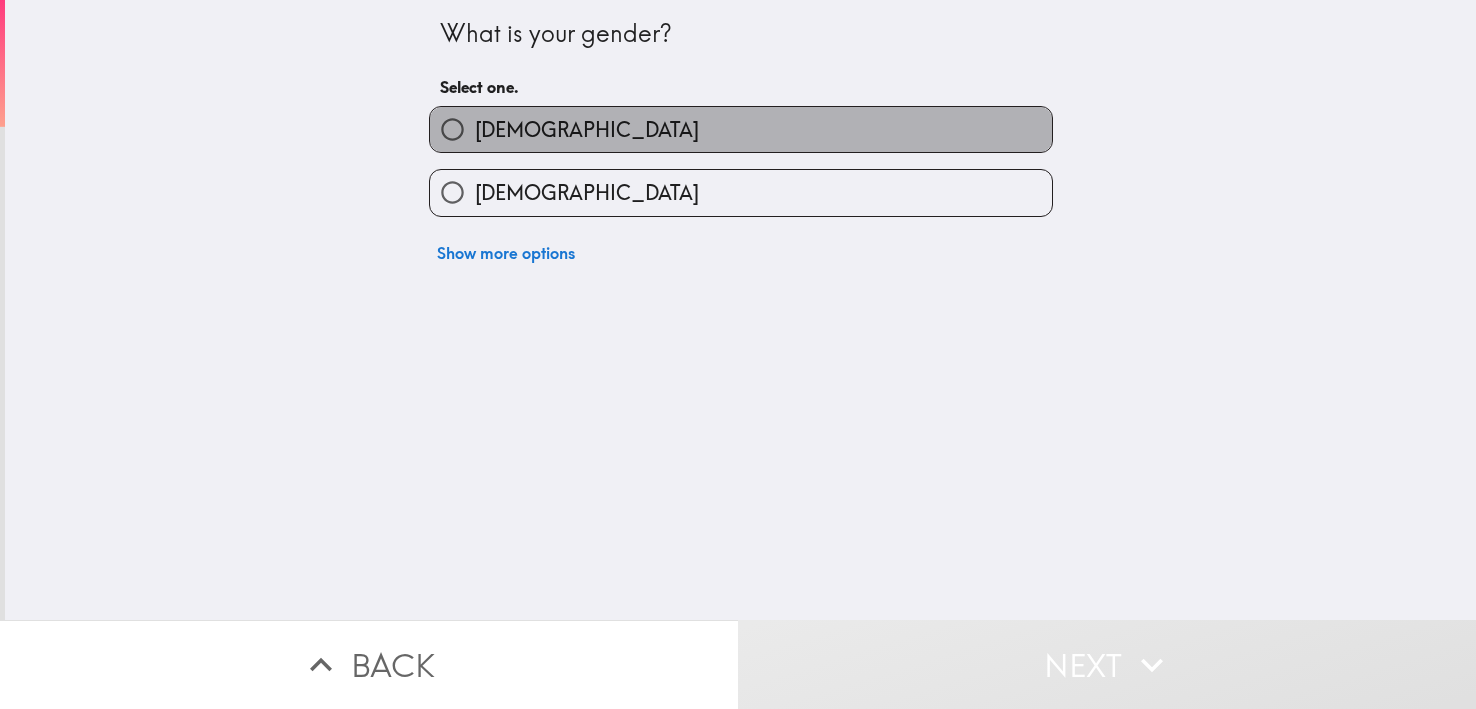 click on "[DEMOGRAPHIC_DATA]" at bounding box center (741, 129) 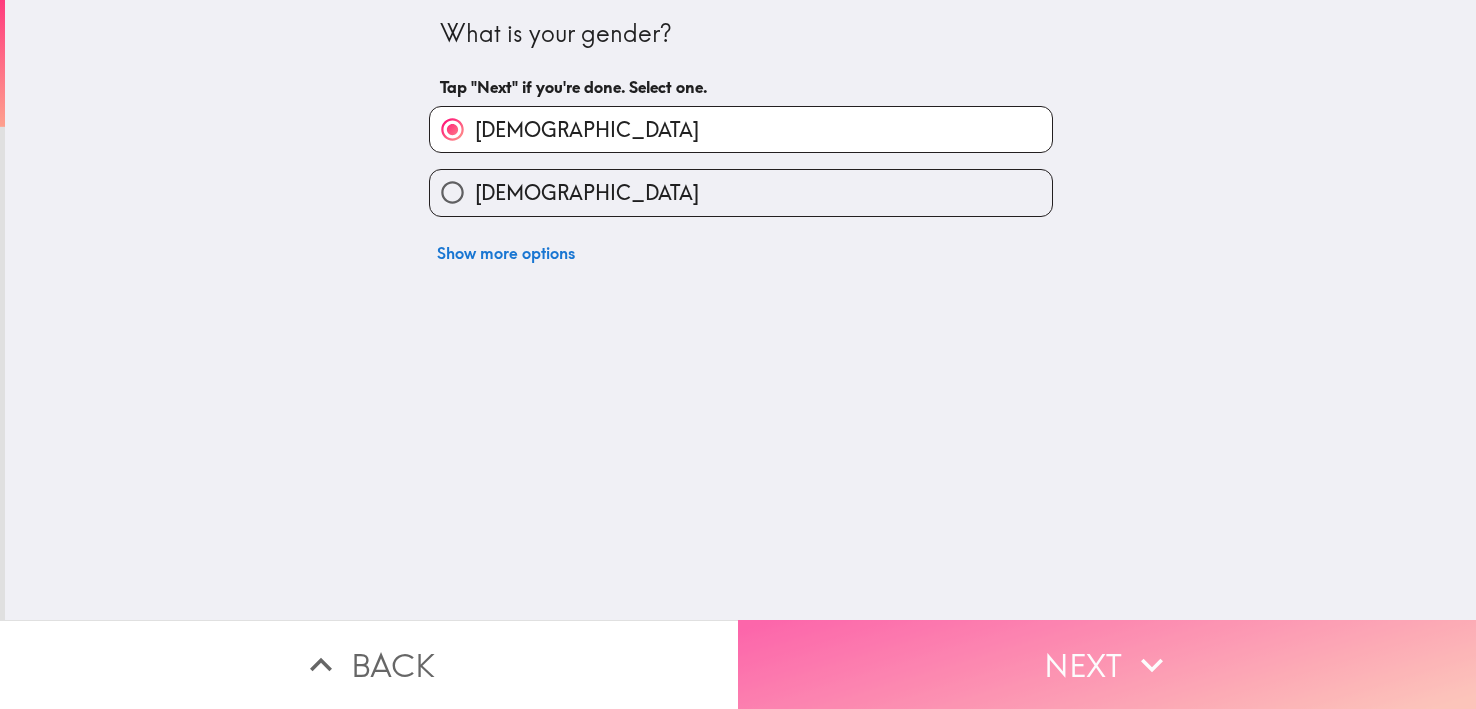 click on "Next" at bounding box center (1107, 664) 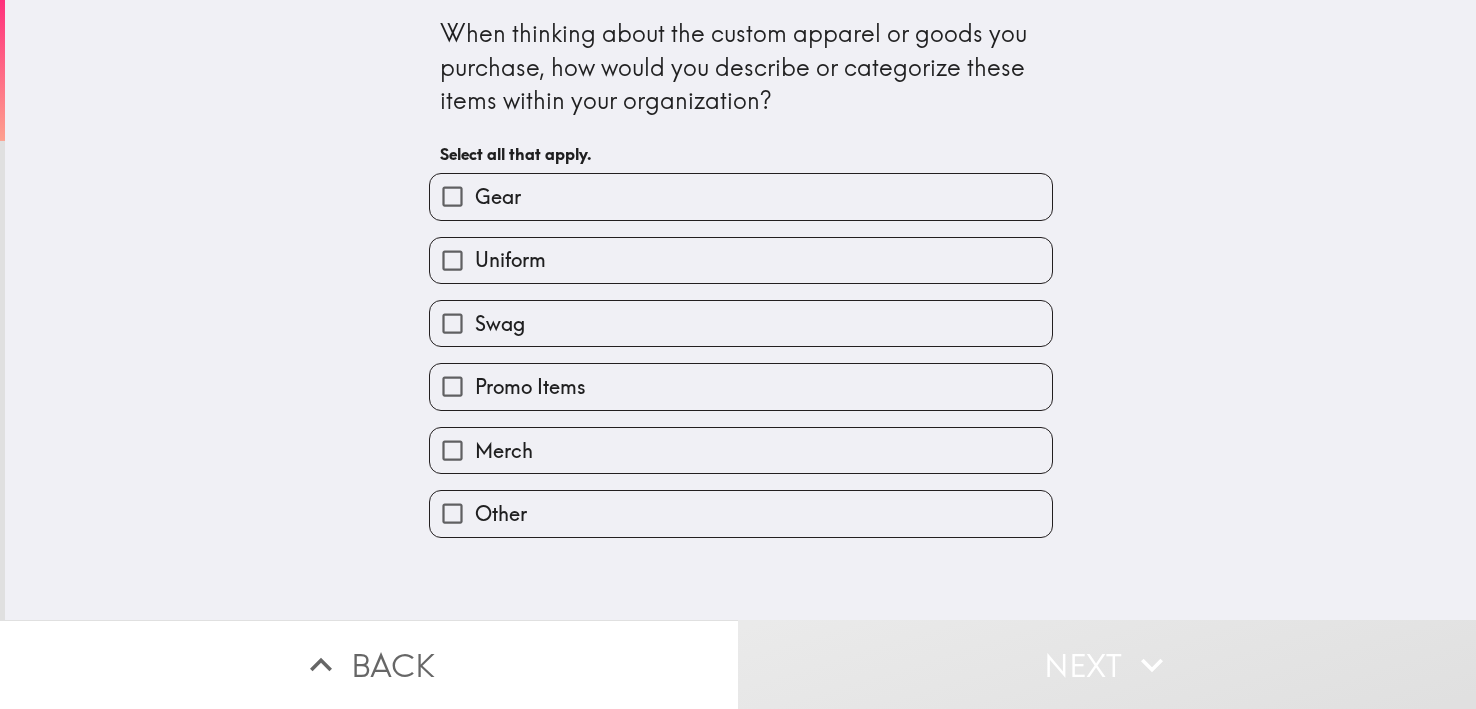 click on "Merch" at bounding box center (741, 450) 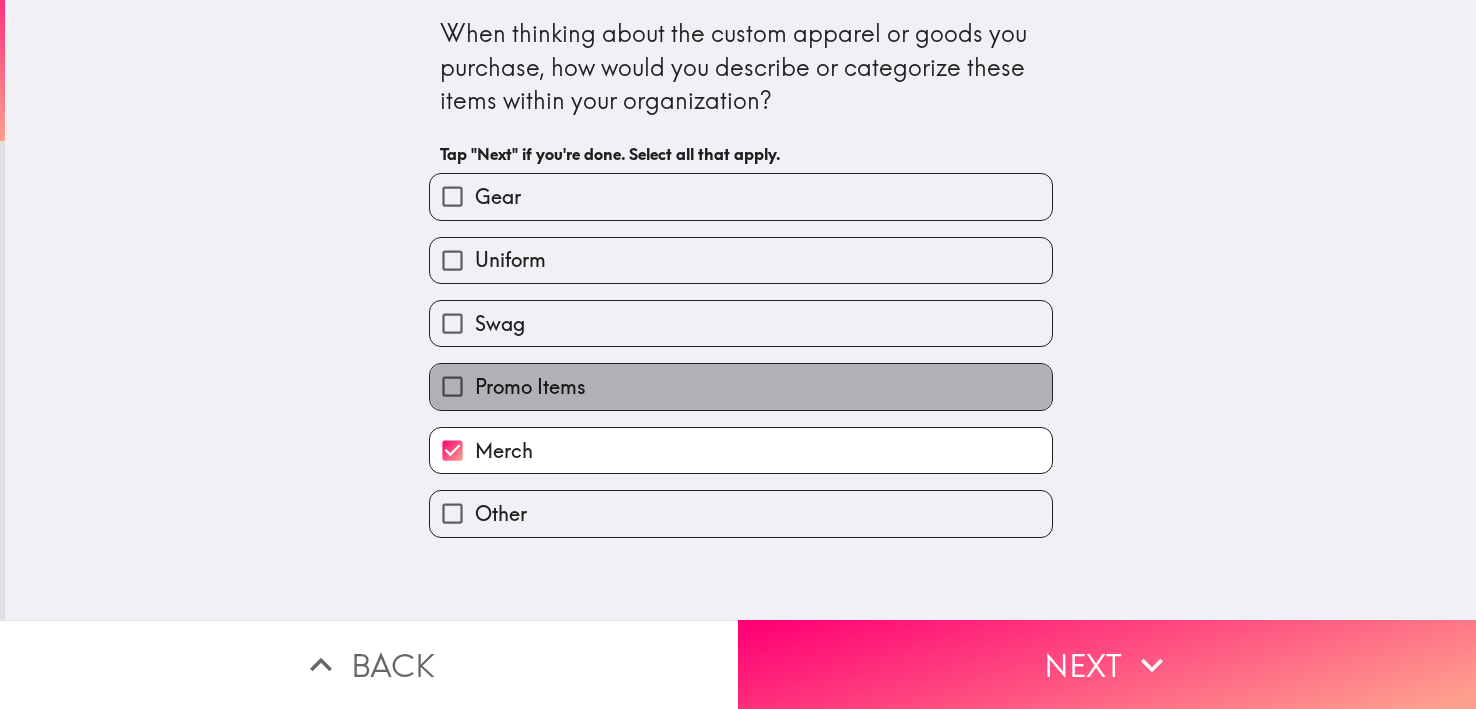 click on "Promo Items" at bounding box center [741, 386] 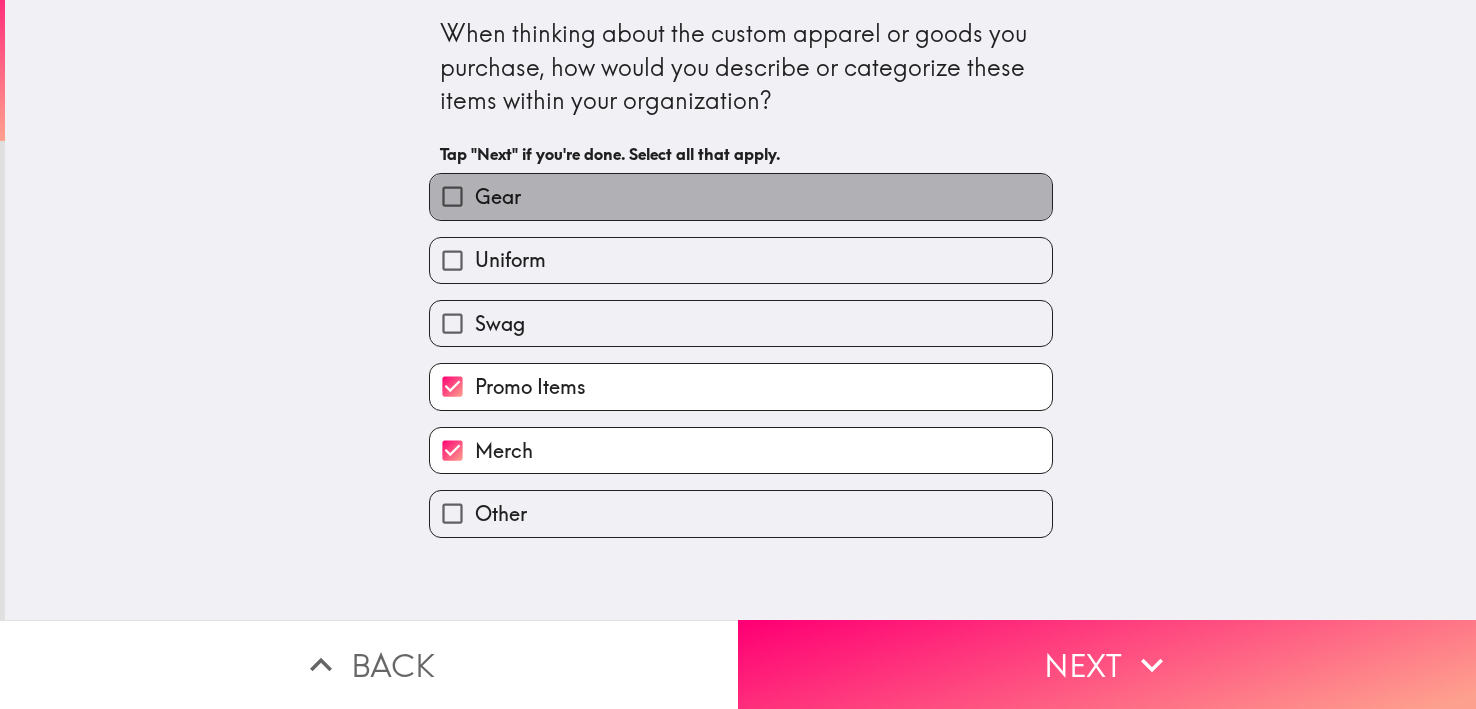 click on "Gear" at bounding box center (741, 196) 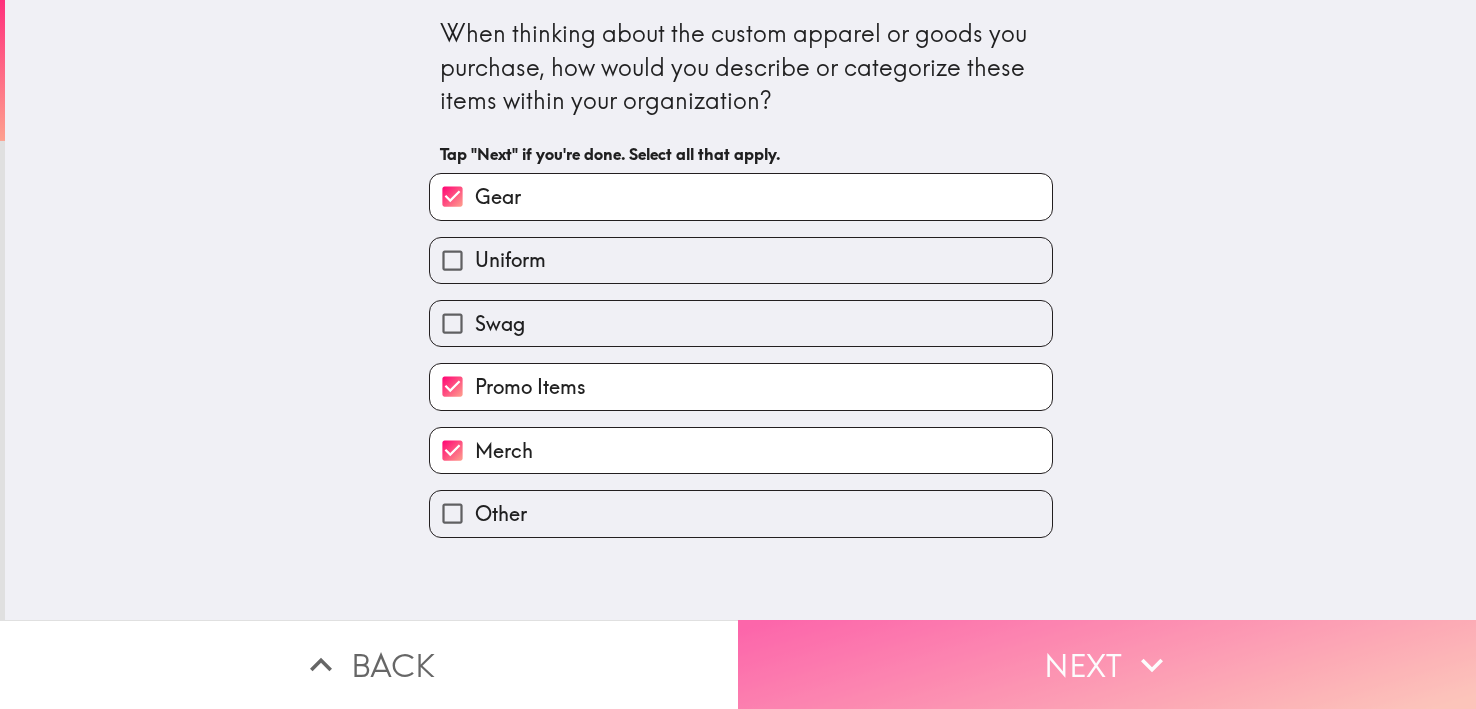 click 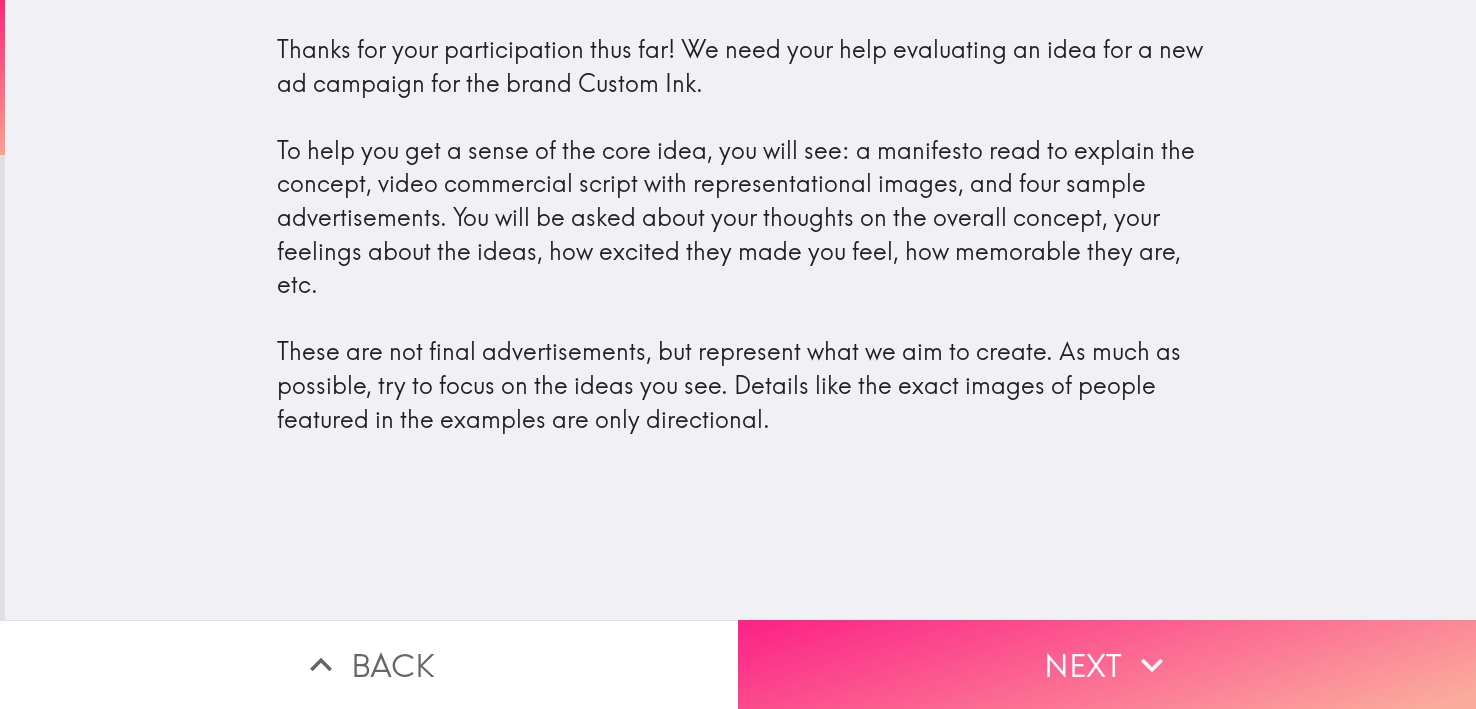 click 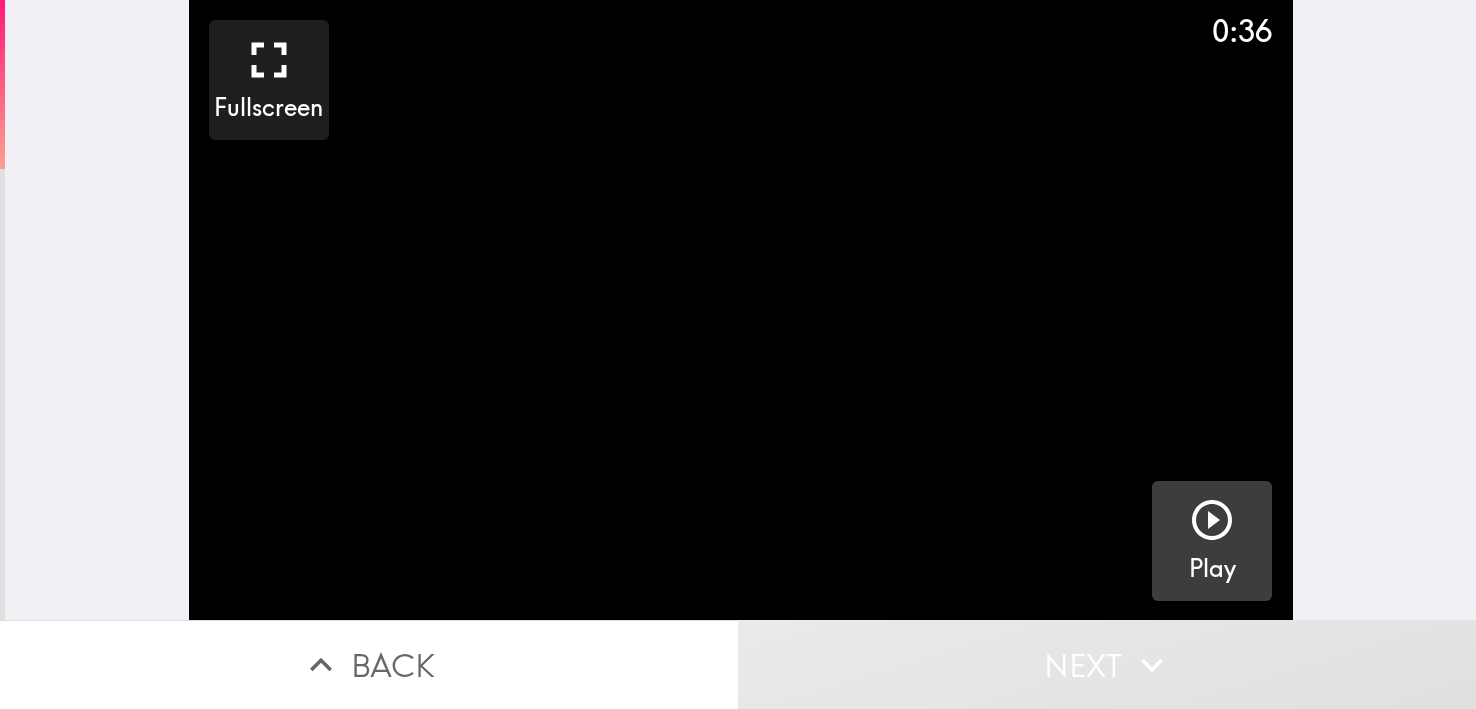 click 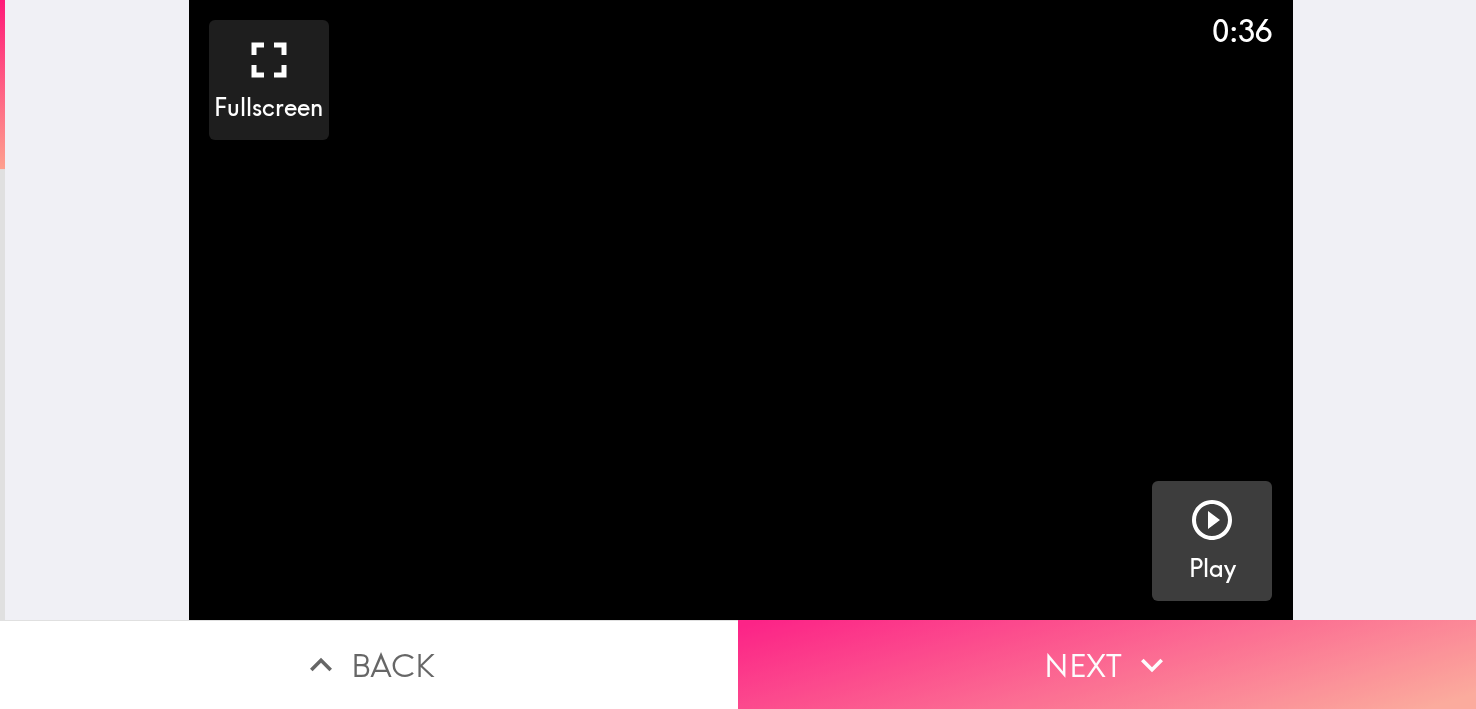 click 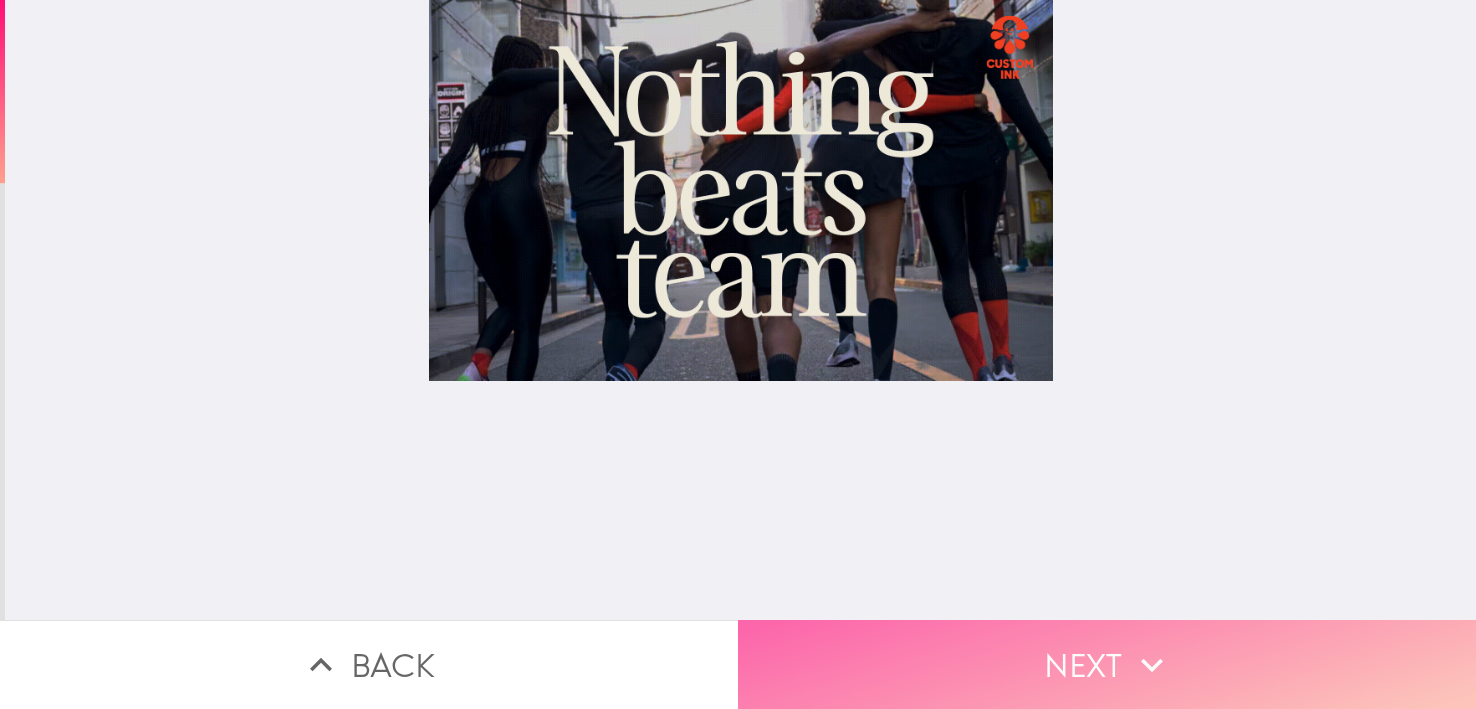 click 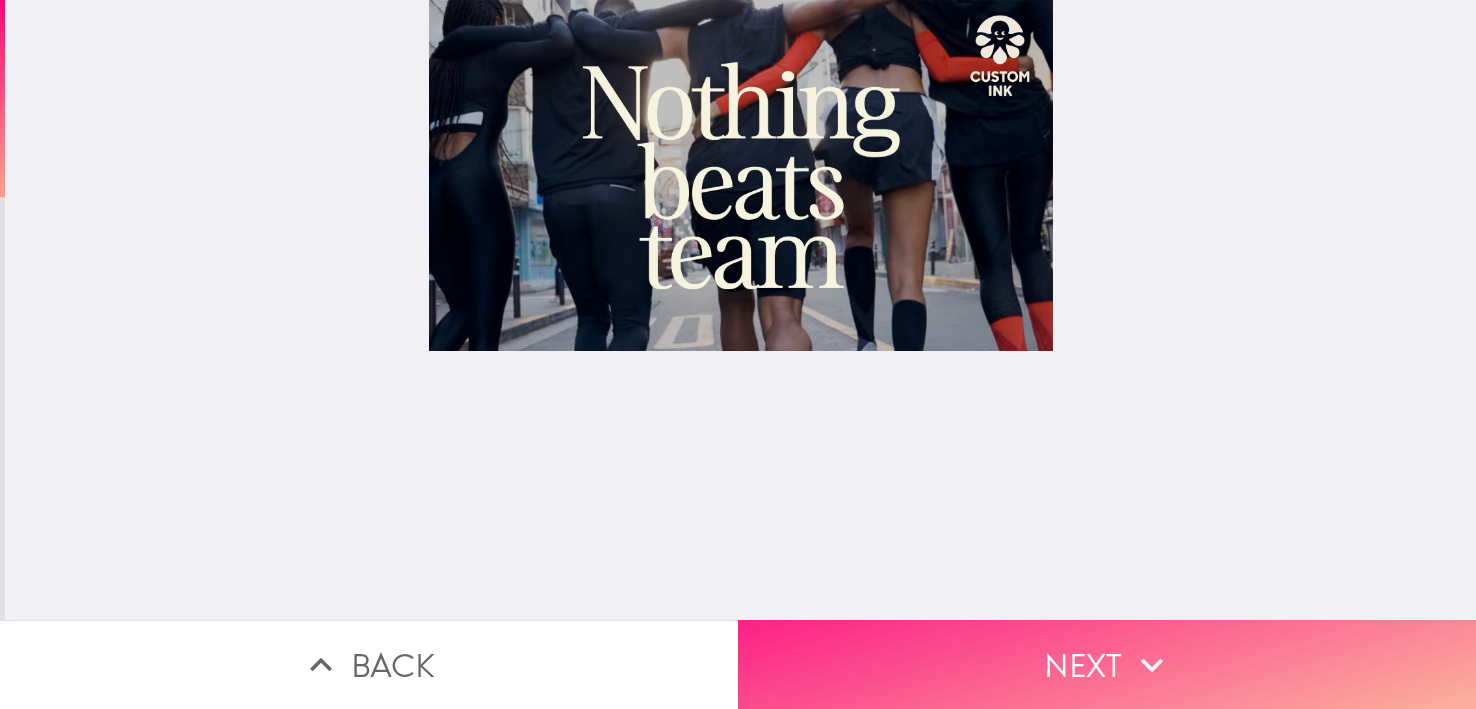 click 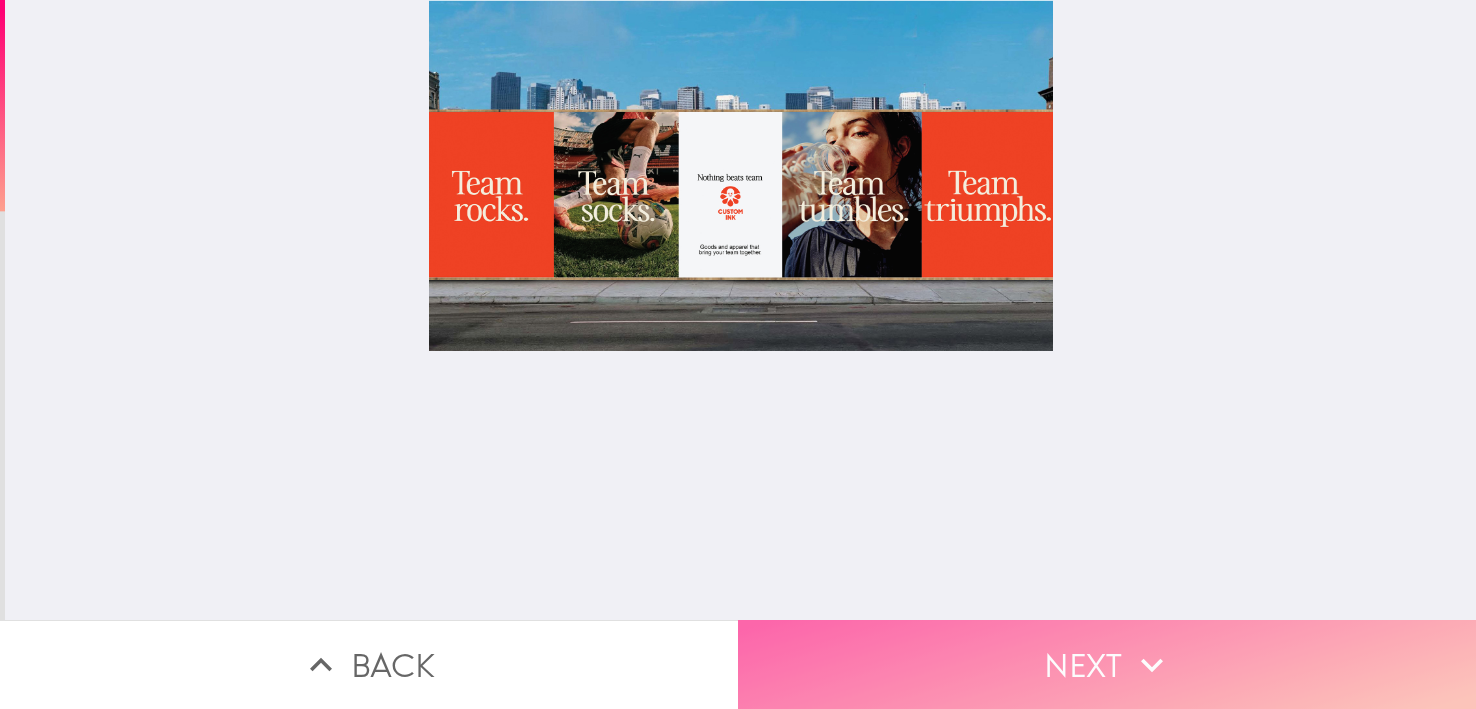 click on "Next" at bounding box center (1107, 664) 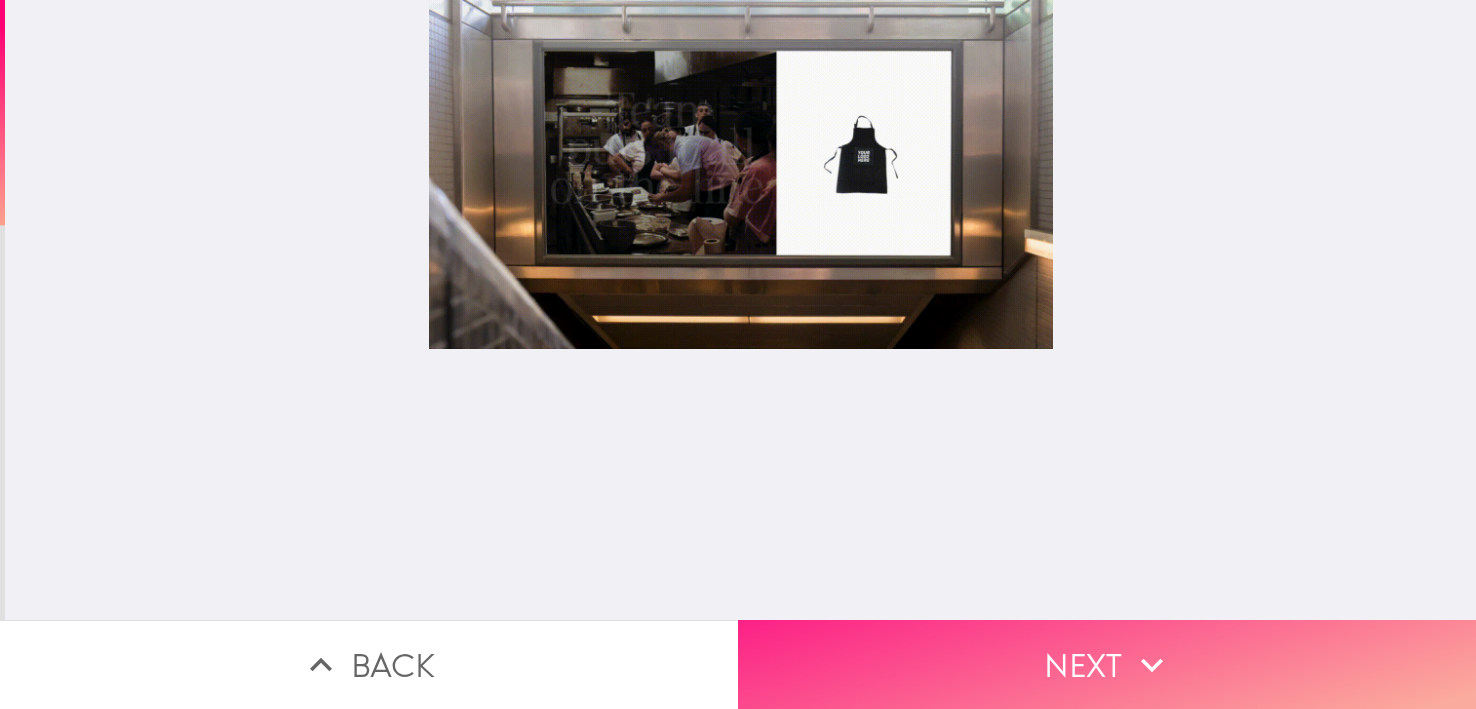 click 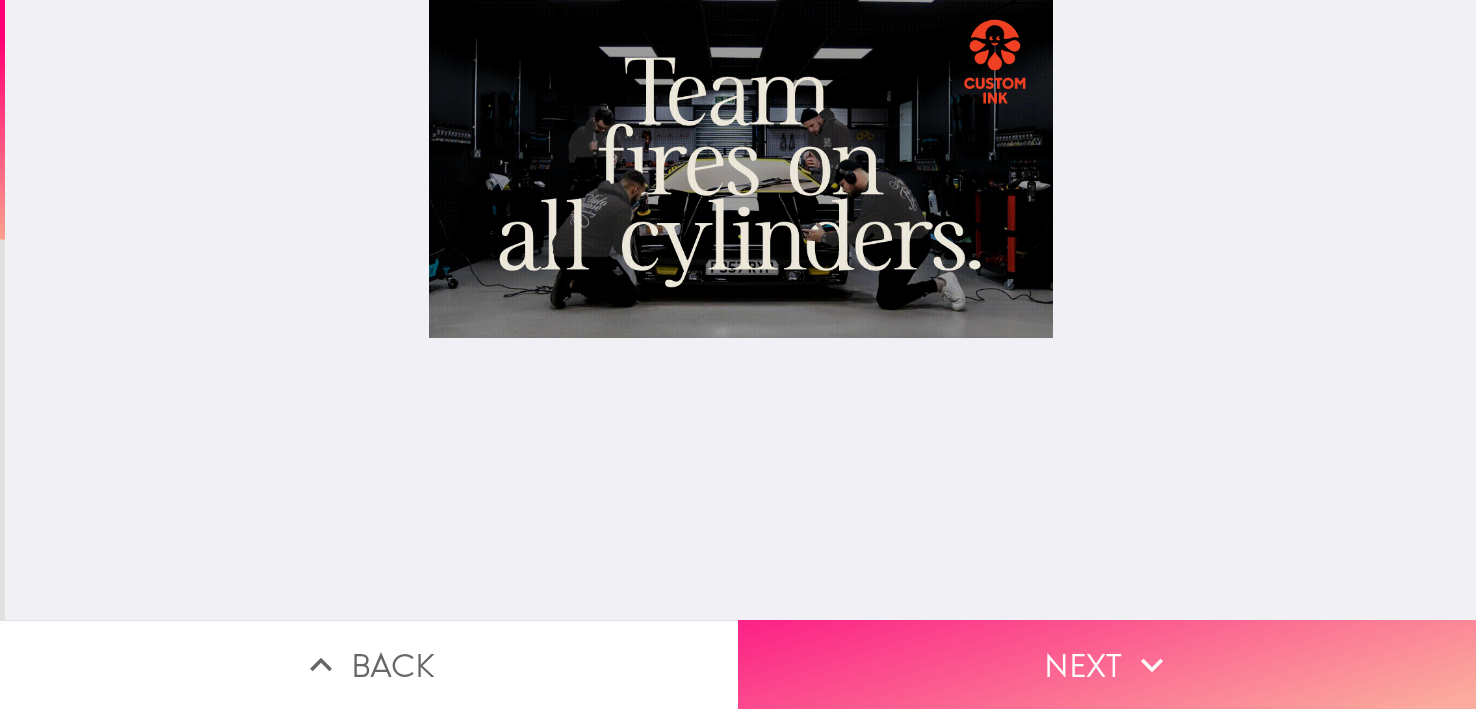 click on "Next" at bounding box center (1107, 664) 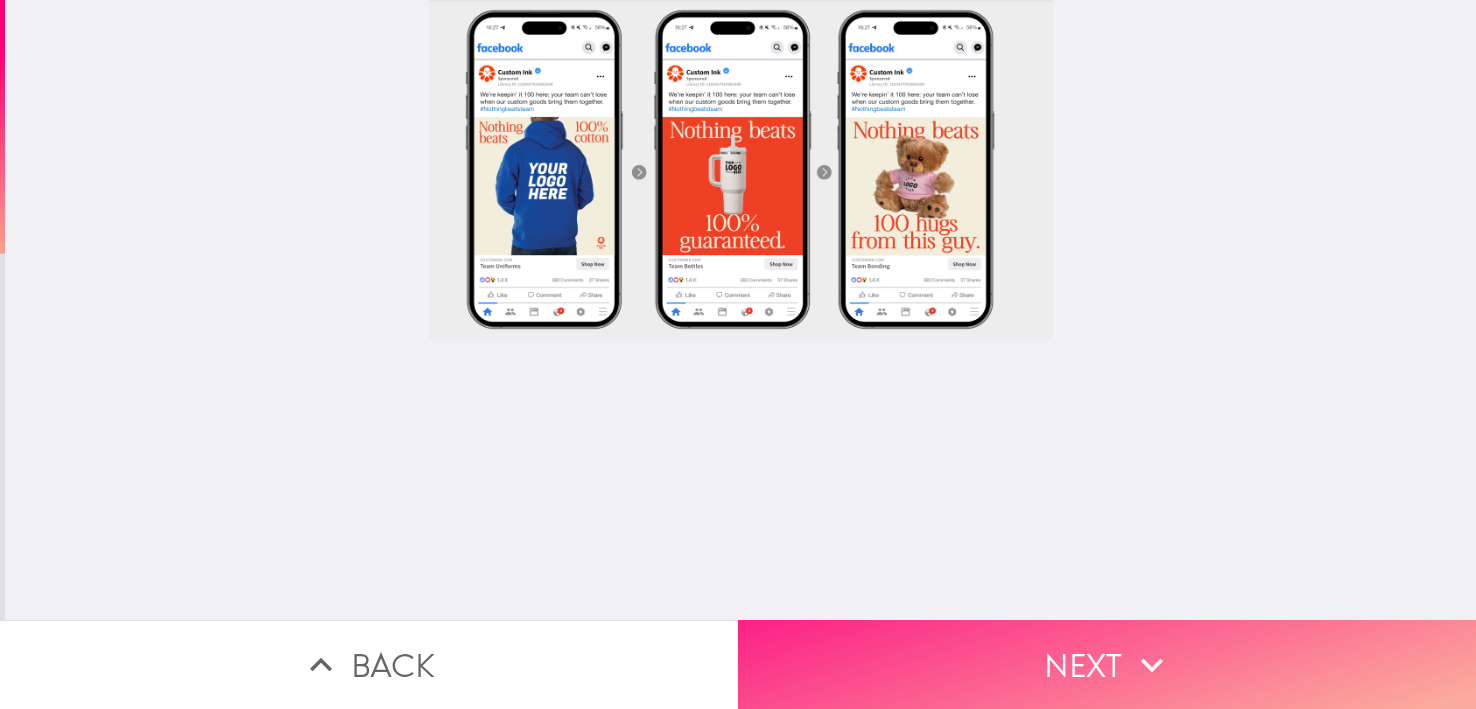 click on "Next" at bounding box center (1107, 664) 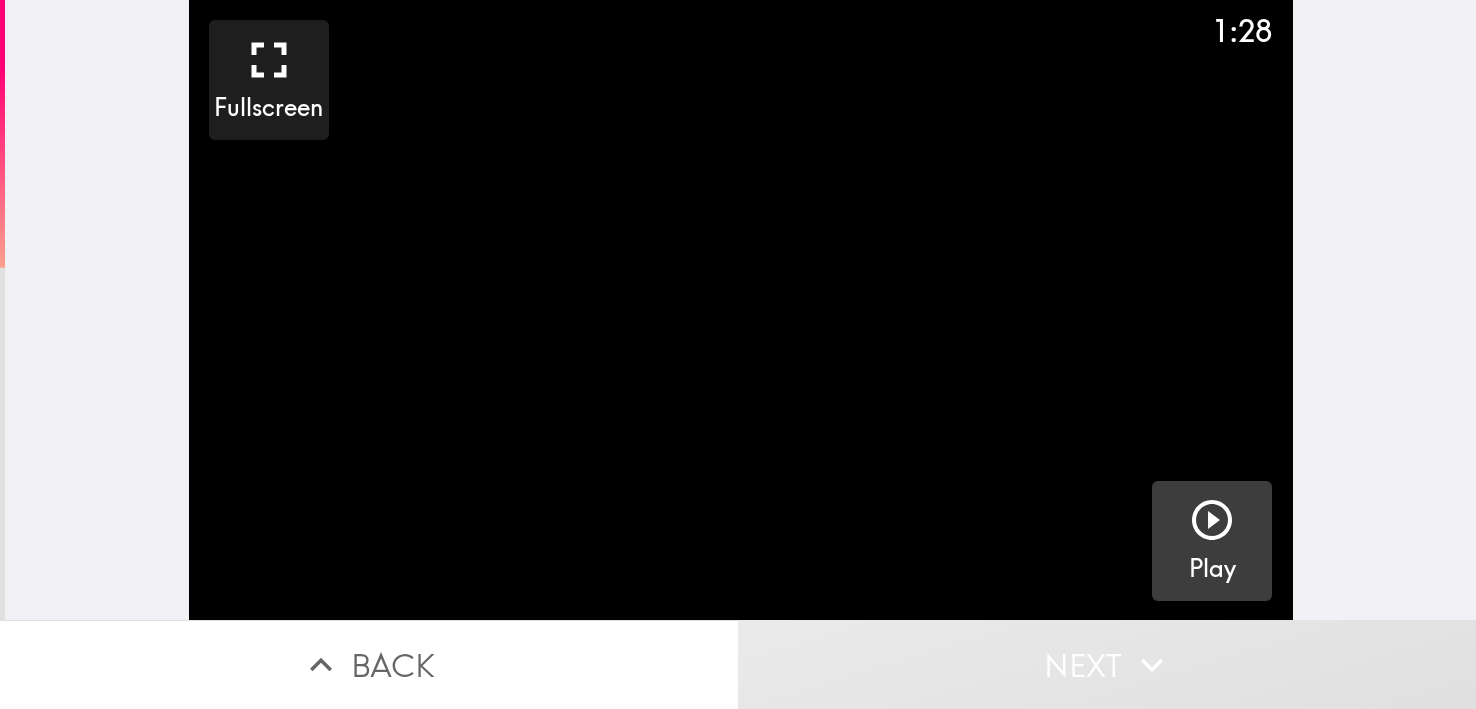 click 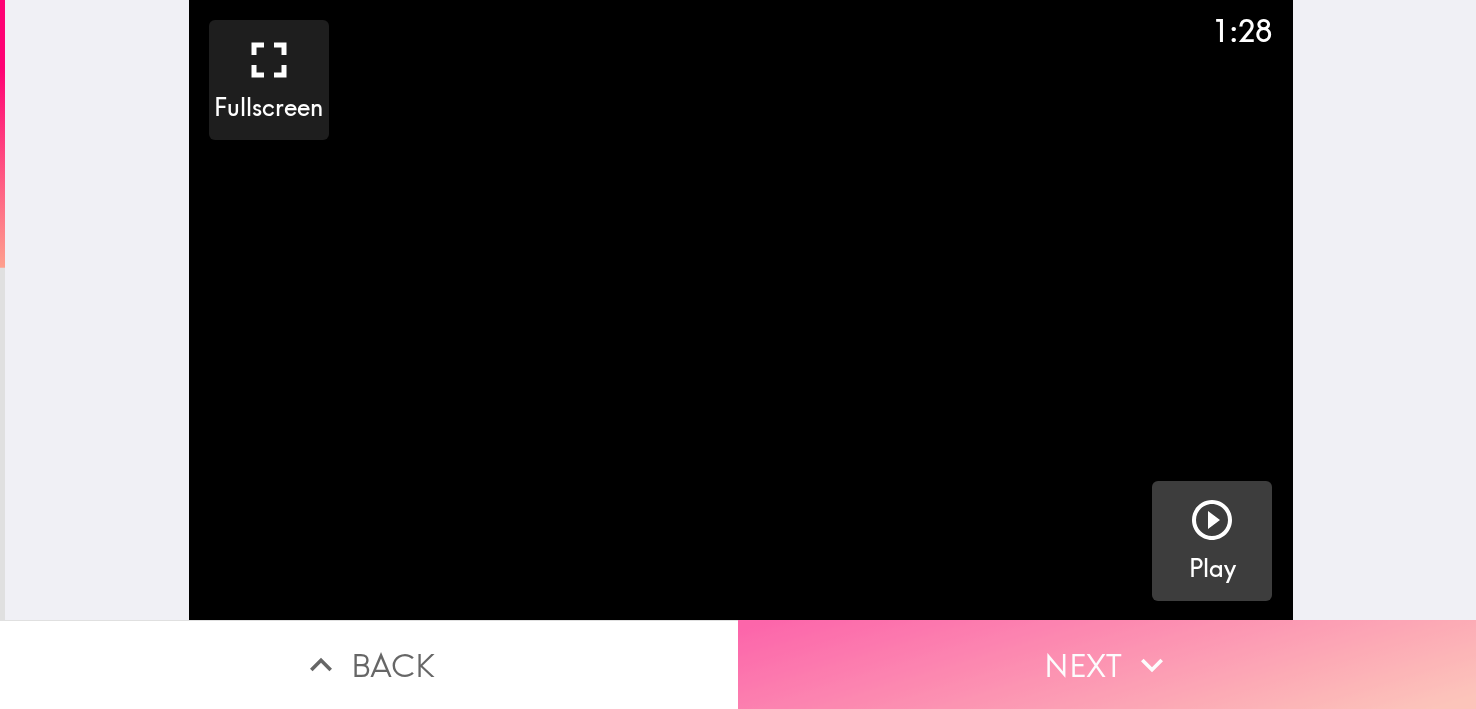 click on "Next" at bounding box center (1107, 664) 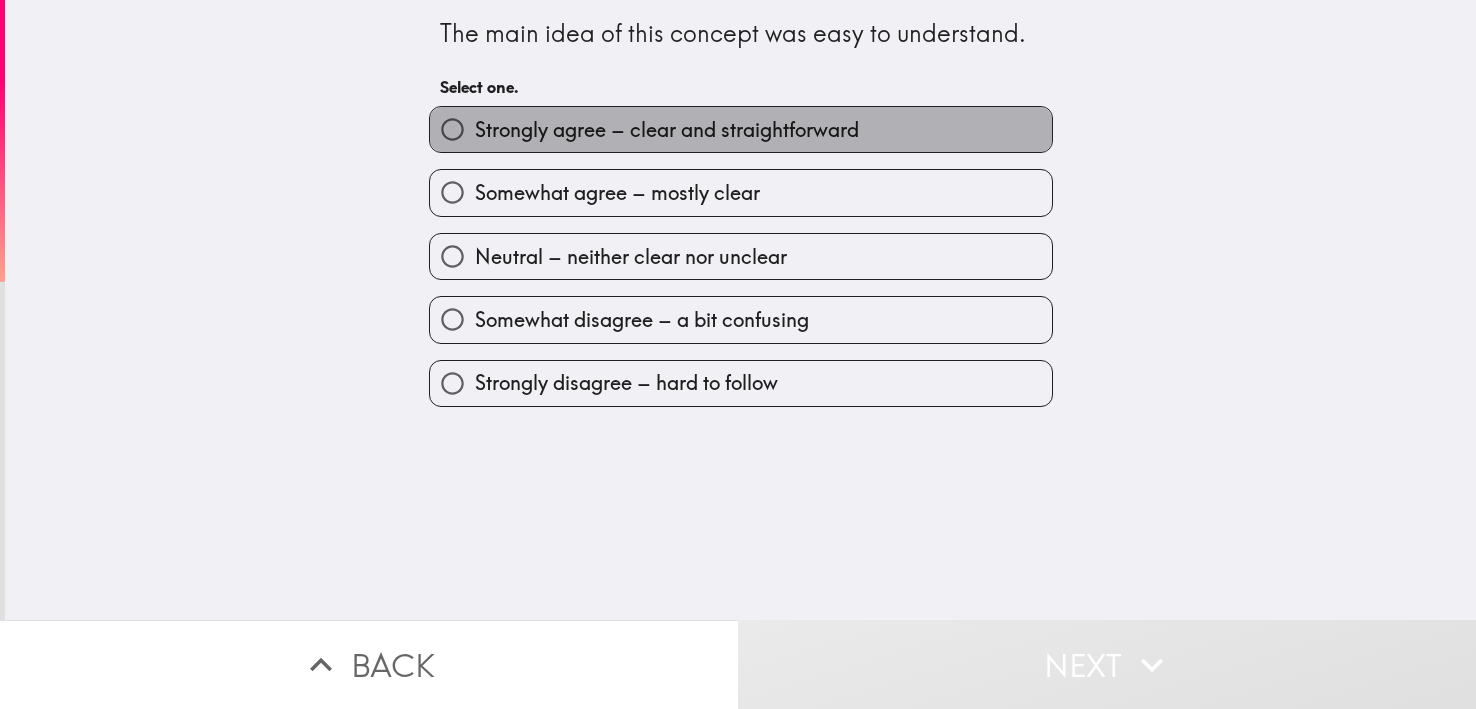 click on "Strongly agree – clear and straightforward" at bounding box center [667, 130] 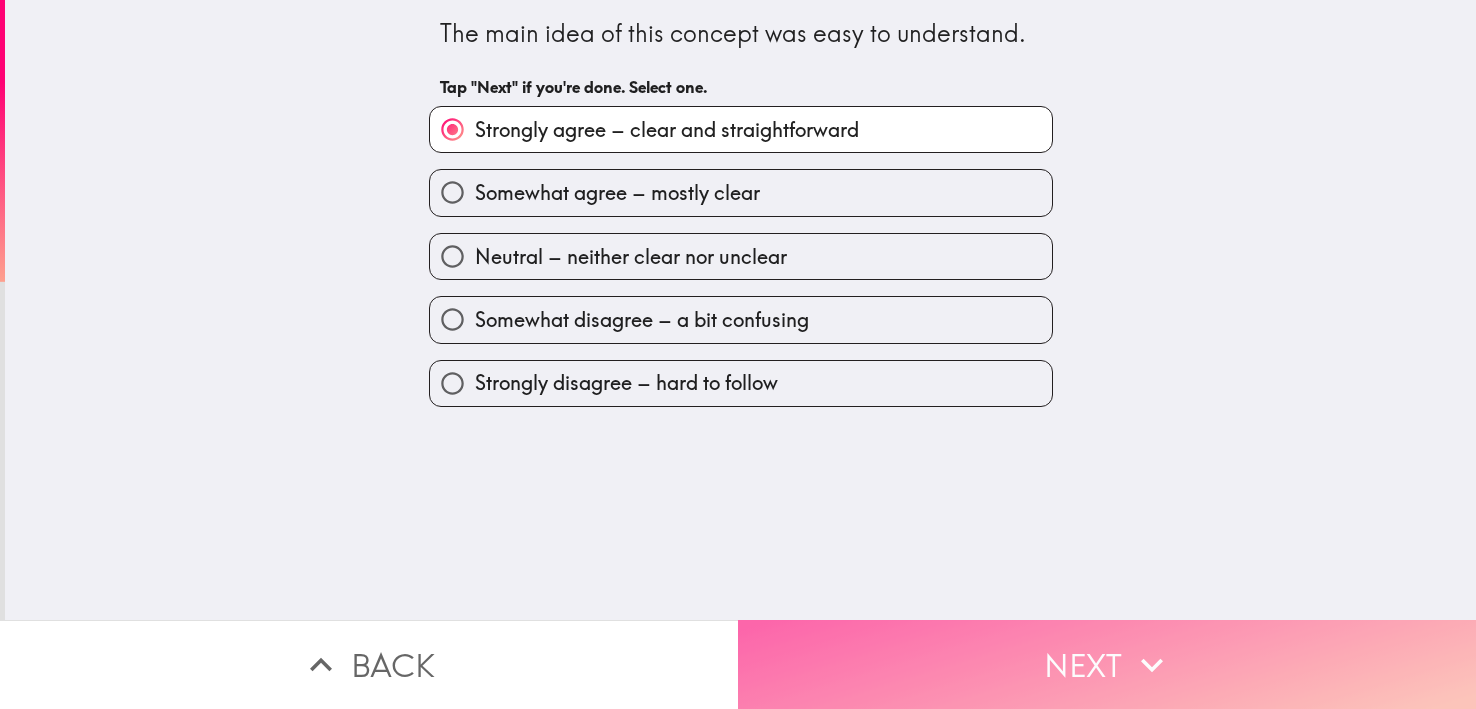 click 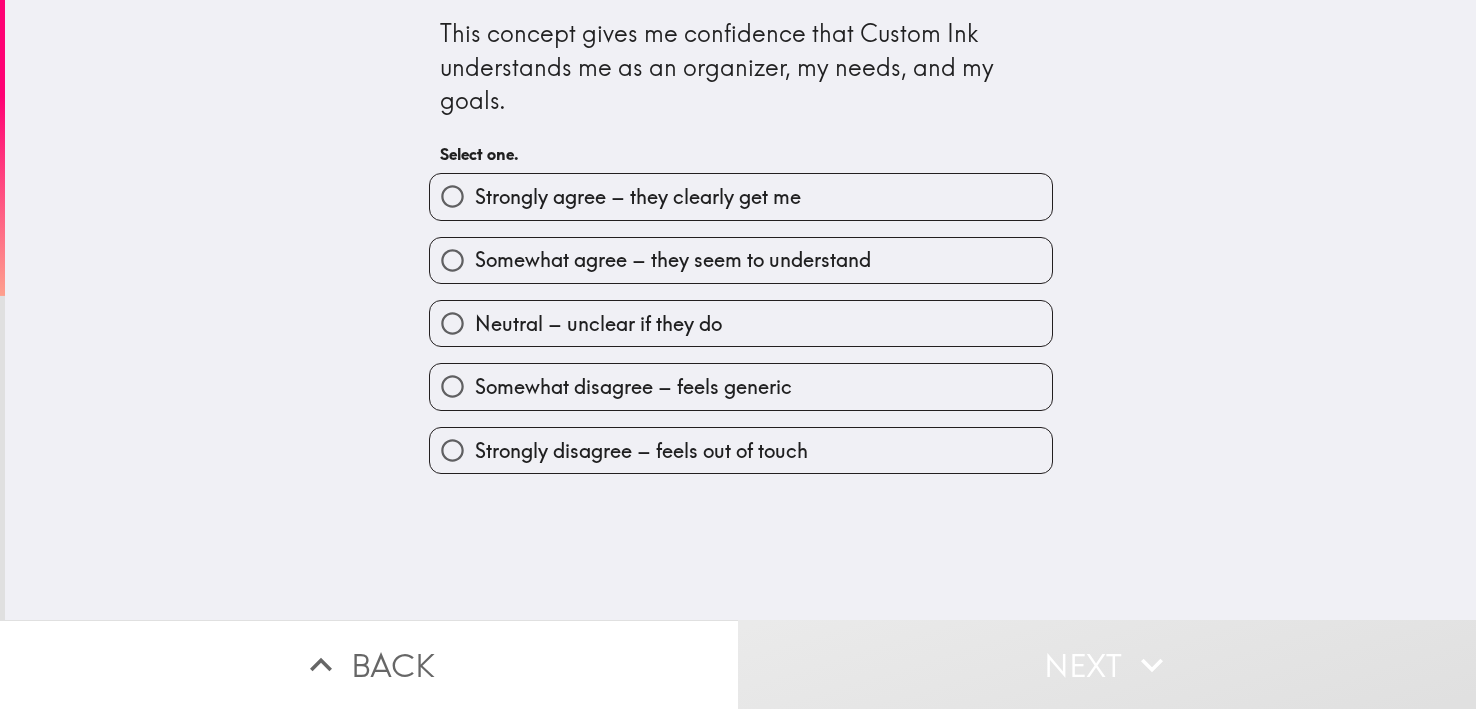 drag, startPoint x: 761, startPoint y: 195, endPoint x: 774, endPoint y: 205, distance: 16.40122 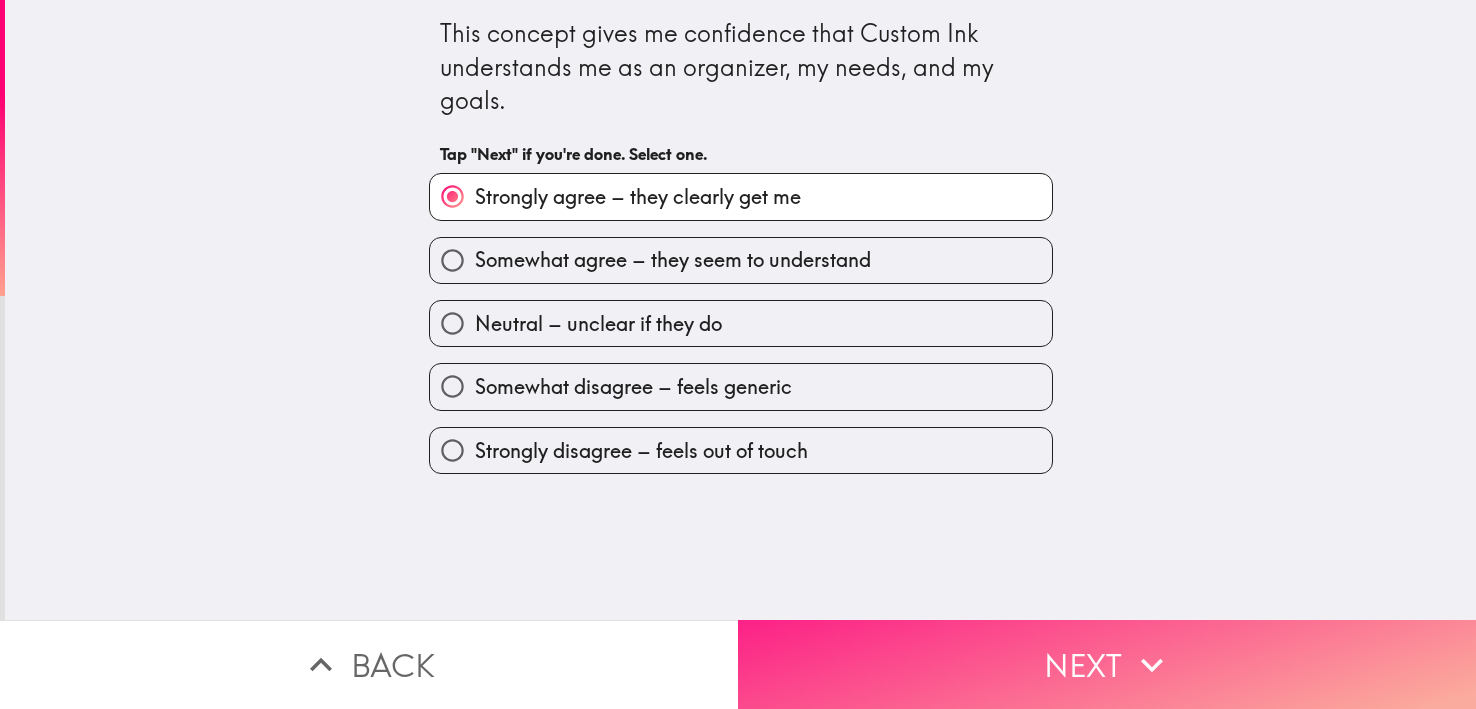 click 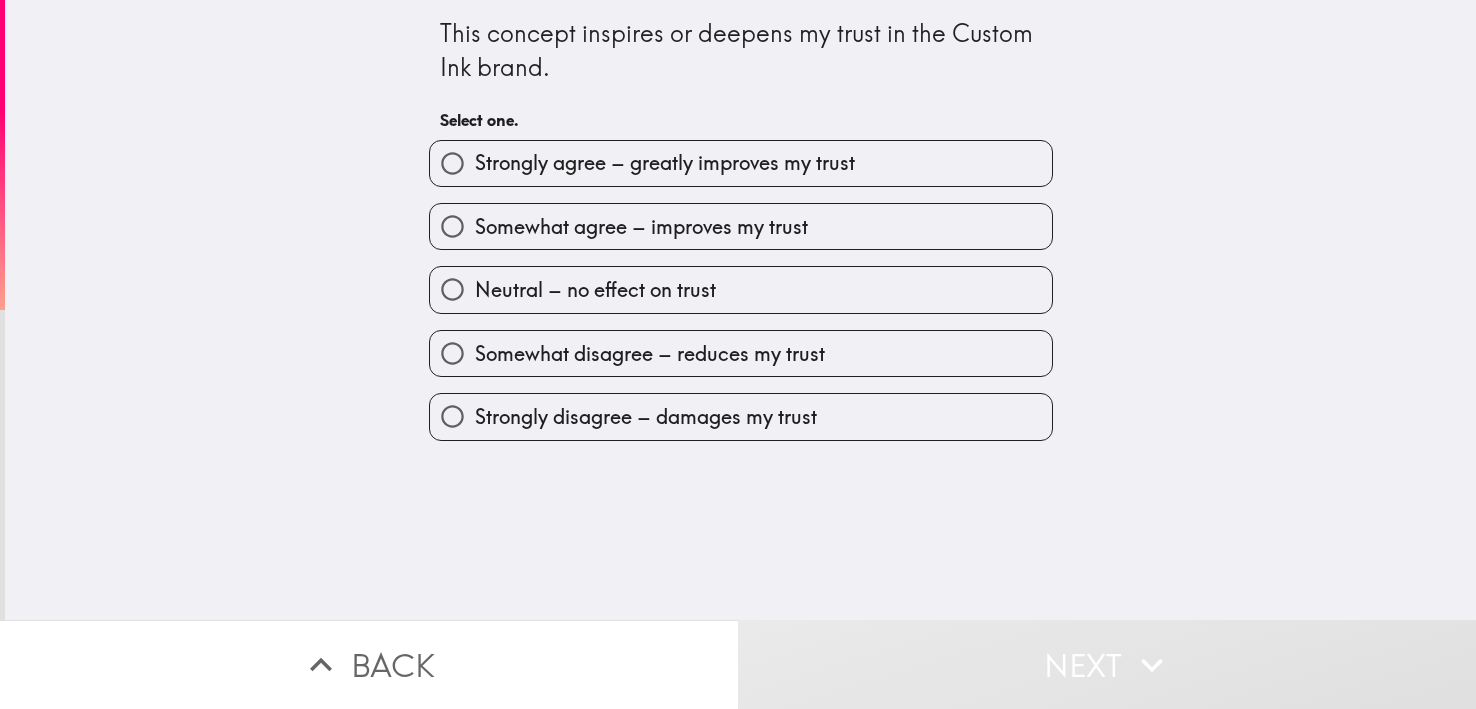 click on "Strongly agree – greatly improves my trust" at bounding box center (665, 163) 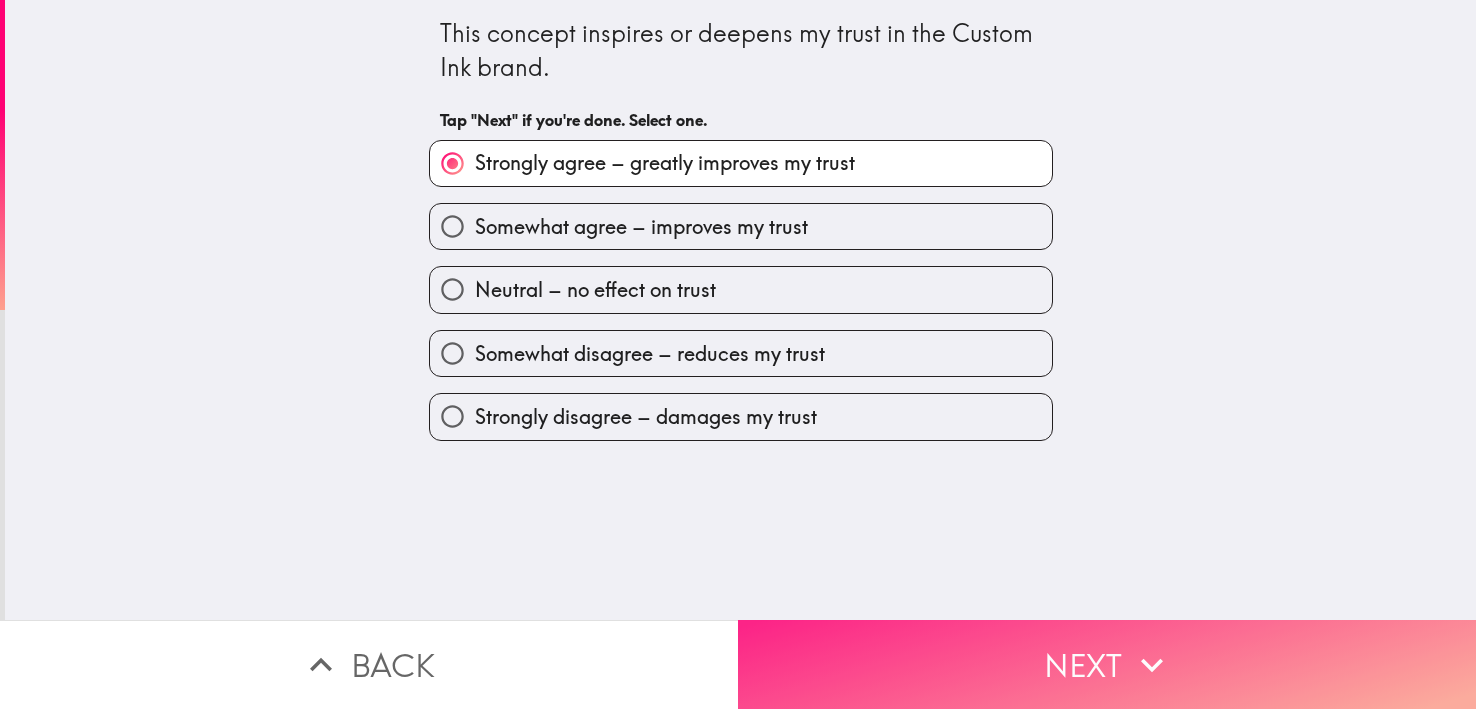 click 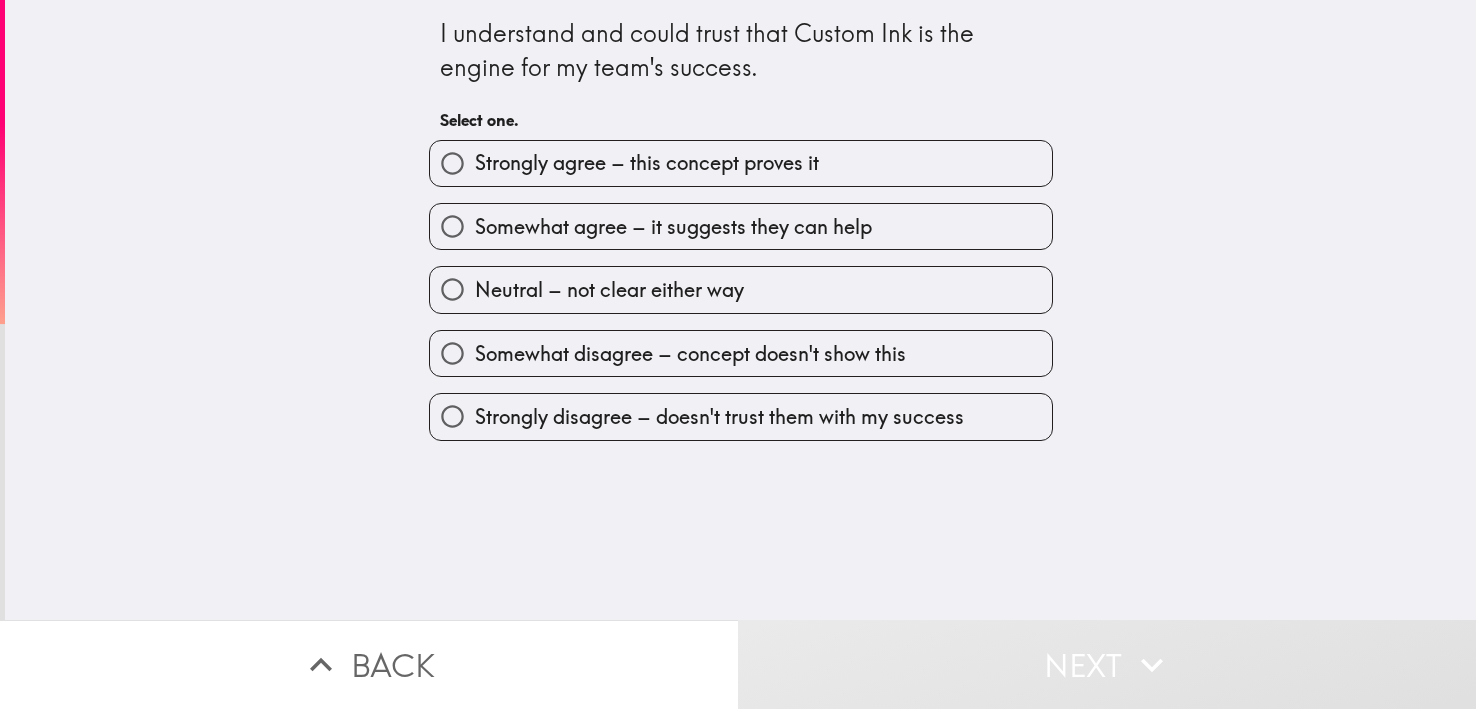 click on "Strongly agree – this concept proves it" at bounding box center [741, 163] 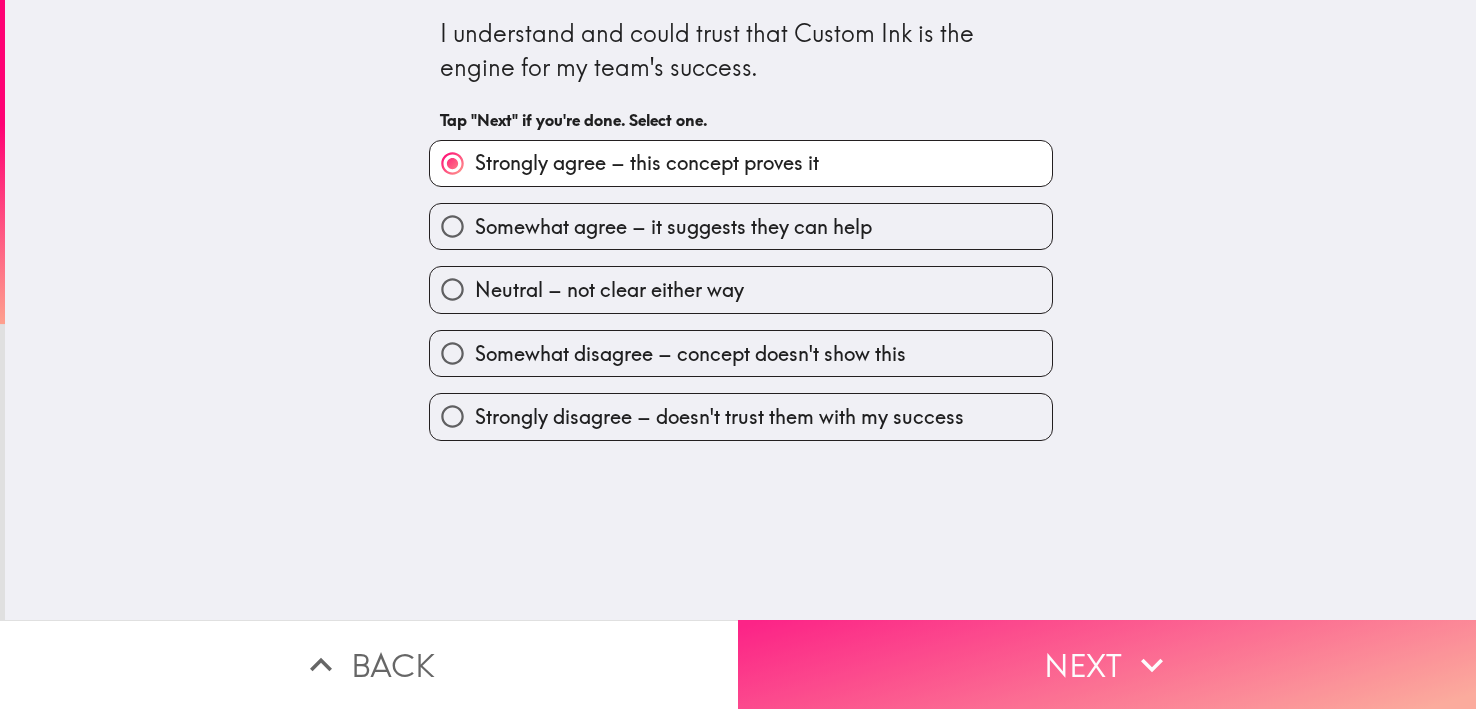 click 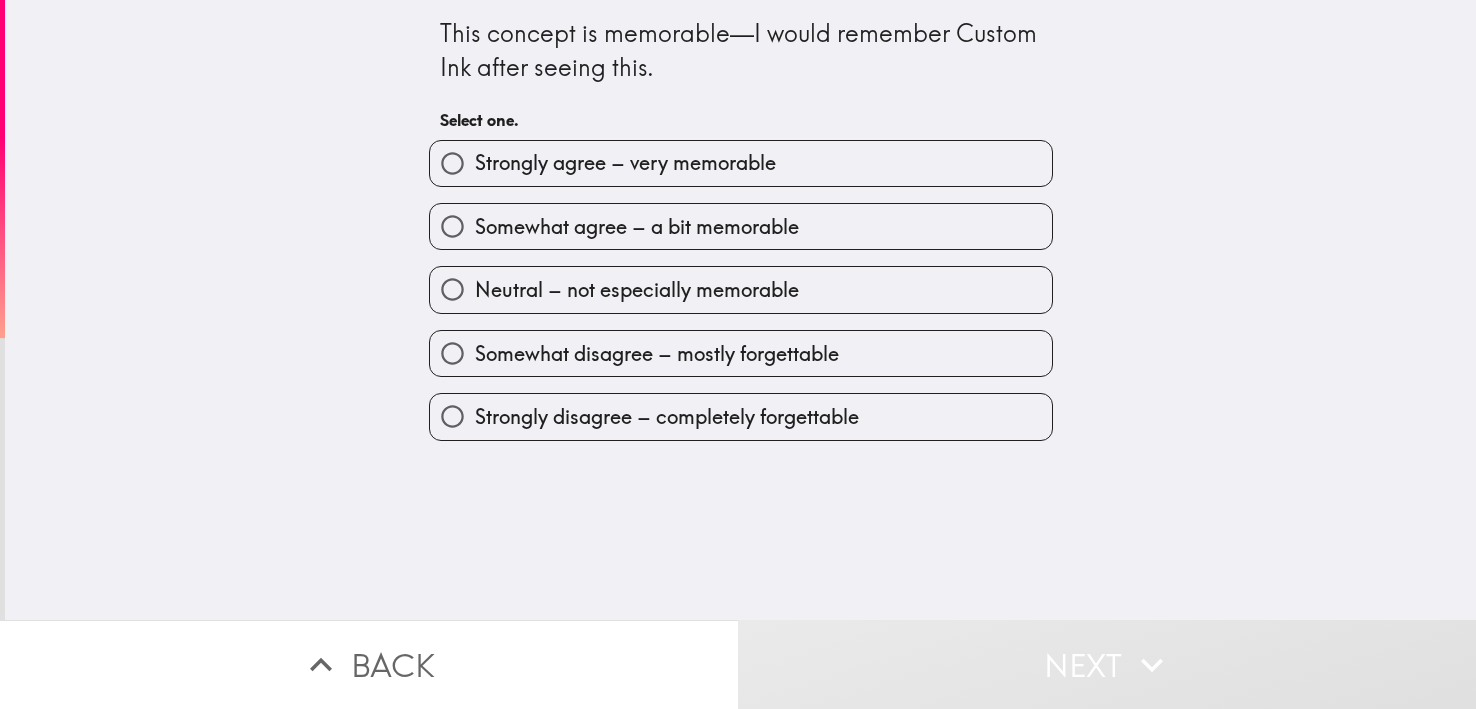click on "Strongly agree – very memorable" at bounding box center [741, 163] 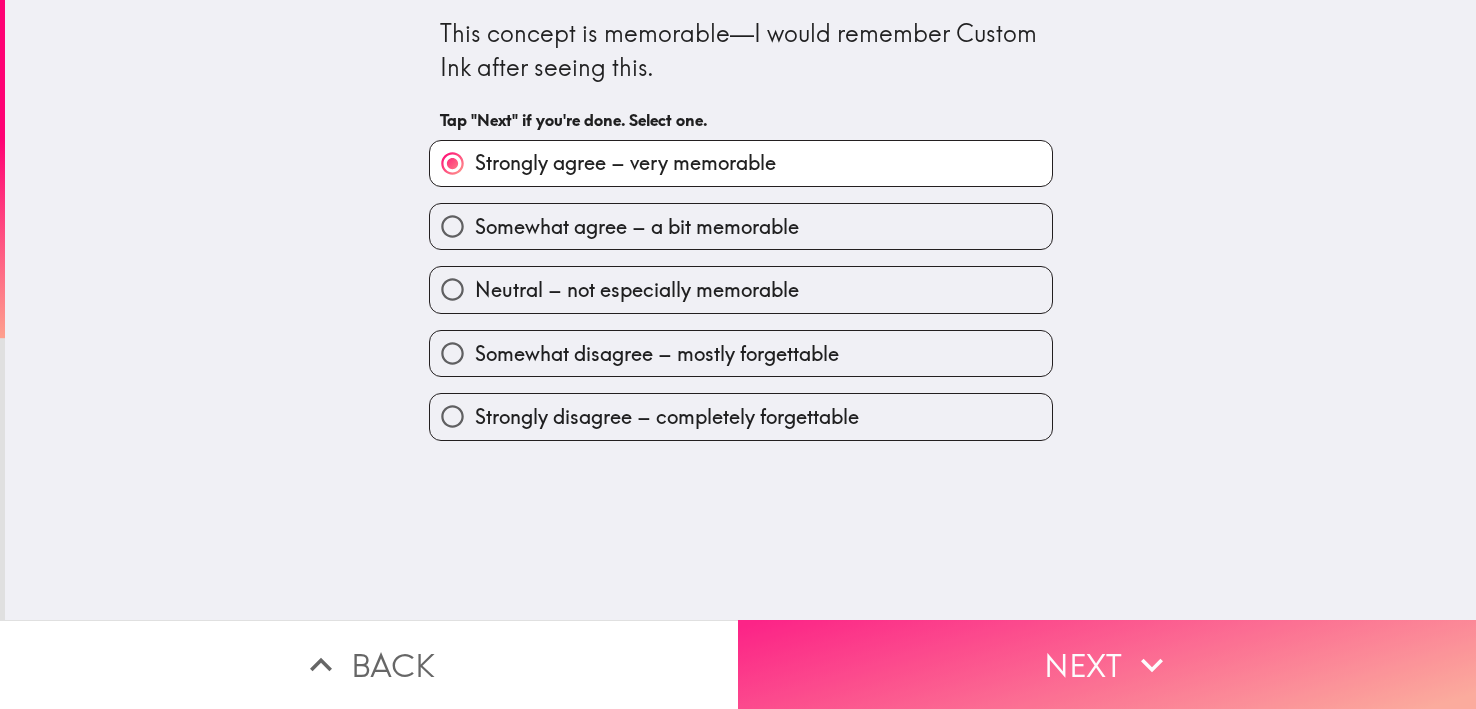 click on "Next" at bounding box center [1107, 664] 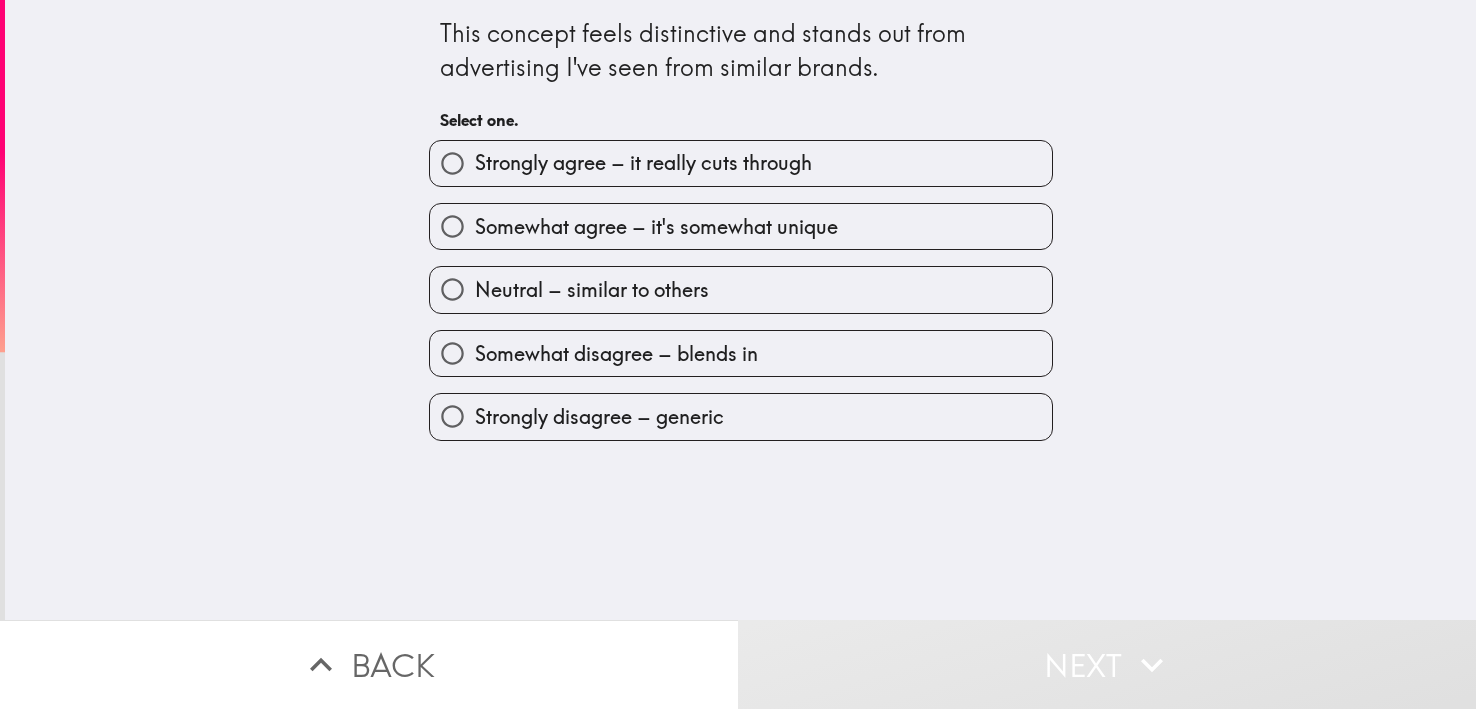 click on "Strongly agree – it really cuts through" at bounding box center (741, 163) 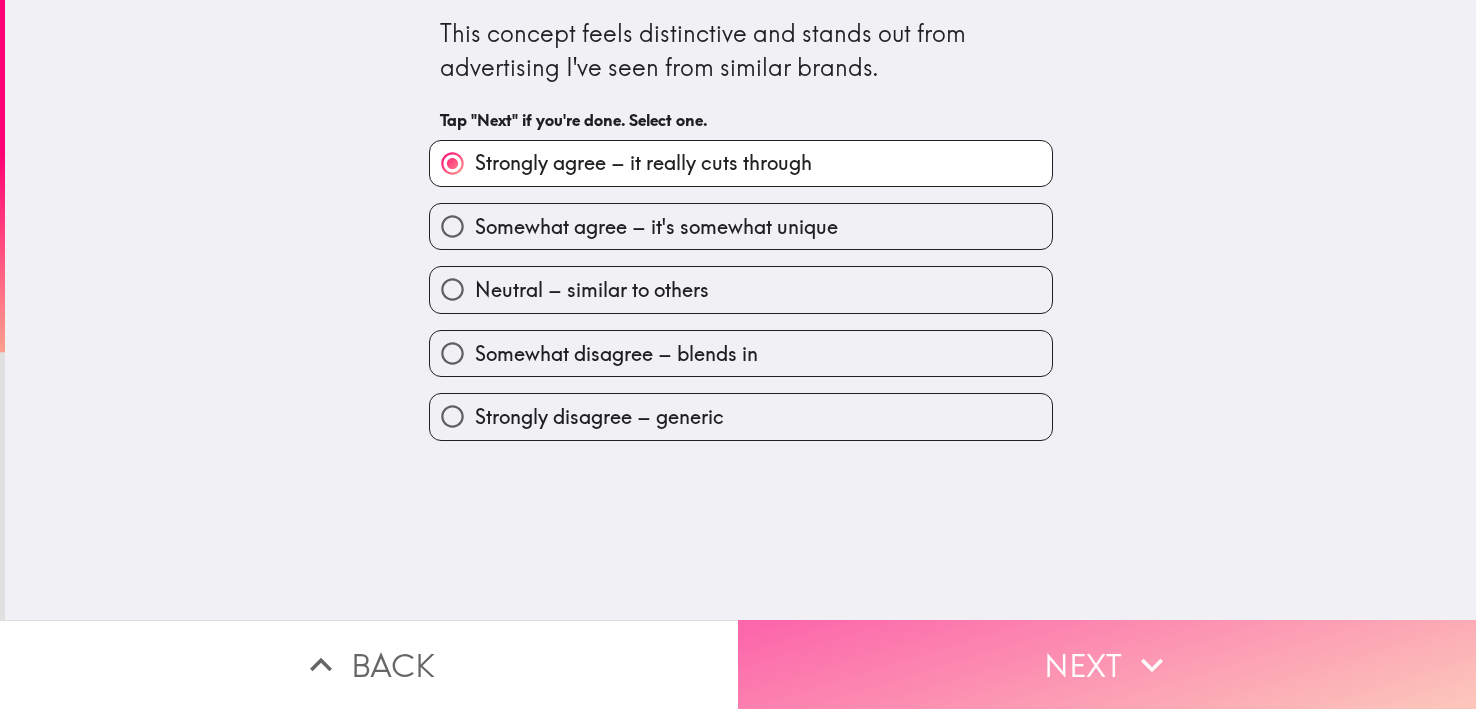 click 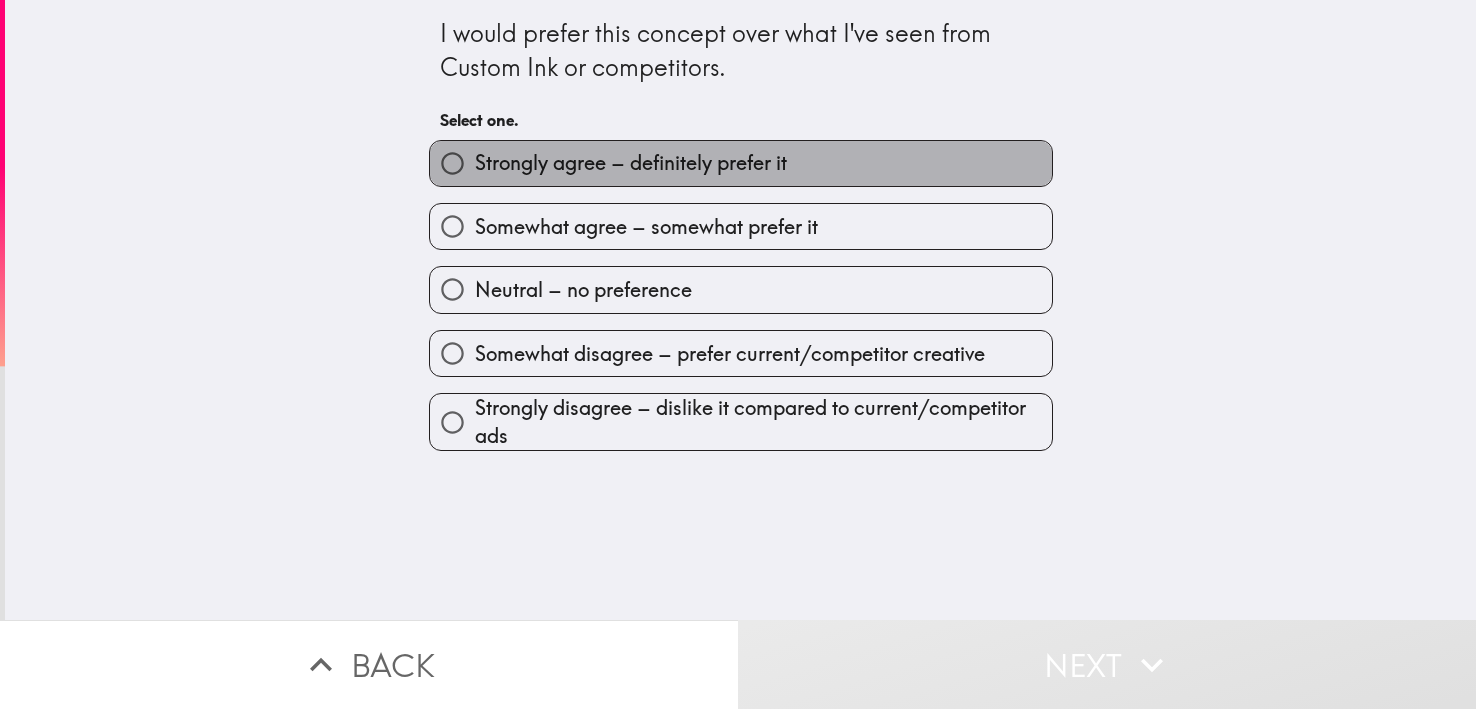 click on "Strongly agree – definitely prefer it" at bounding box center [741, 163] 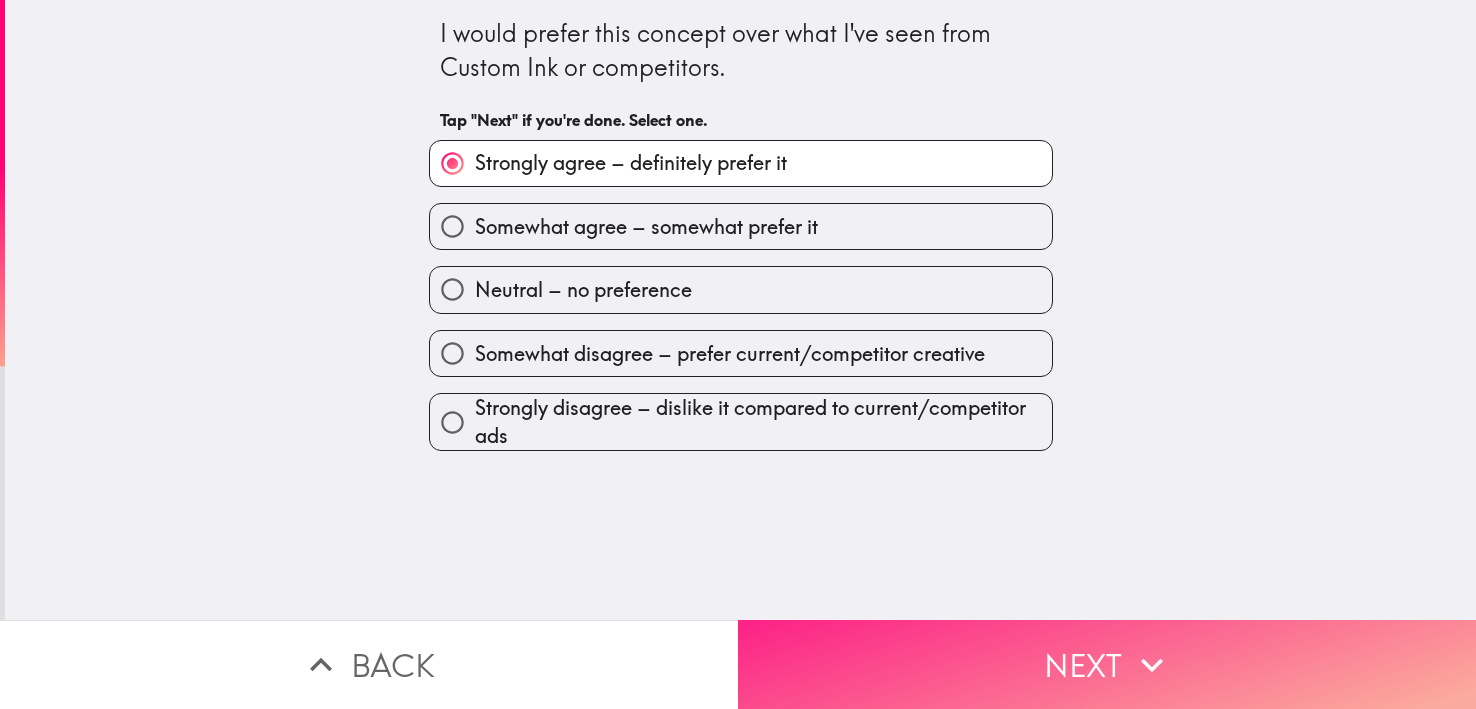 click on "Next" at bounding box center (1107, 664) 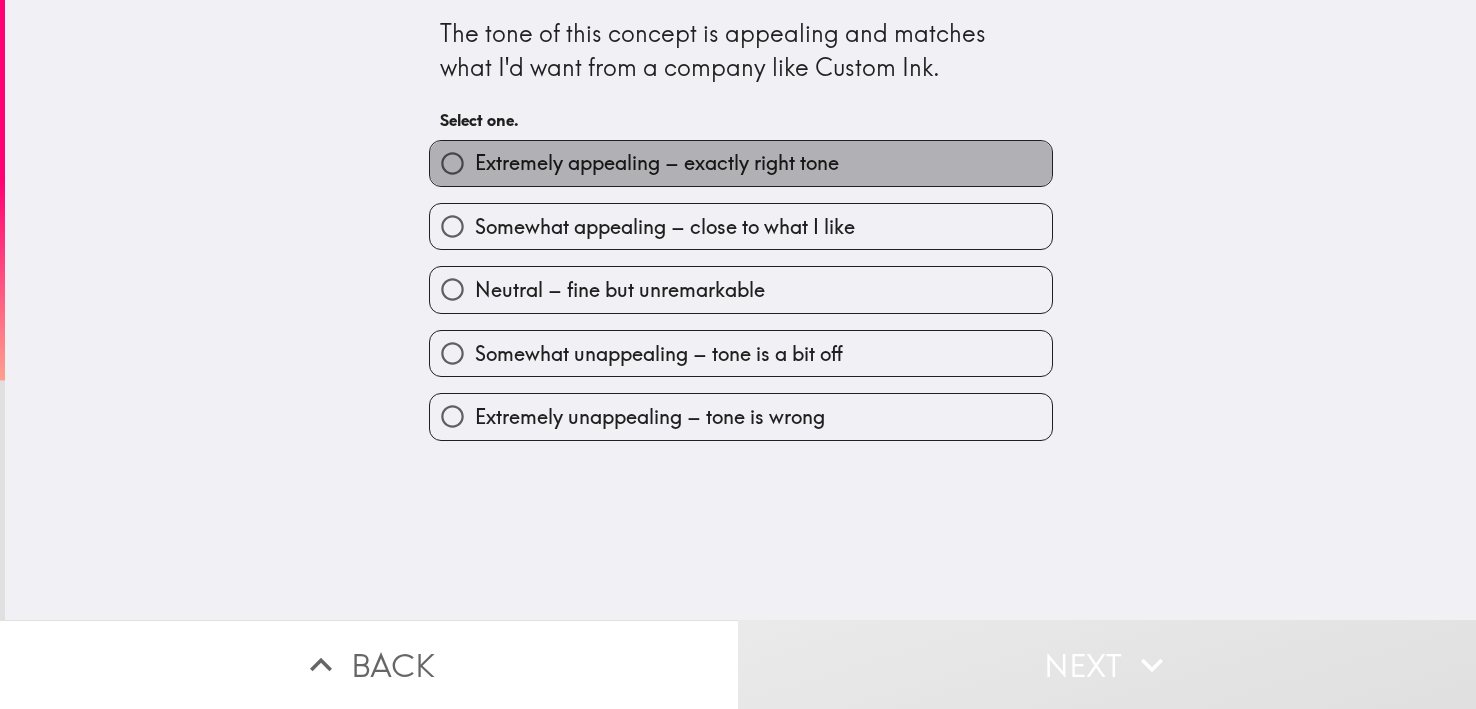 click on "Extremely appealing – exactly right tone" at bounding box center [657, 163] 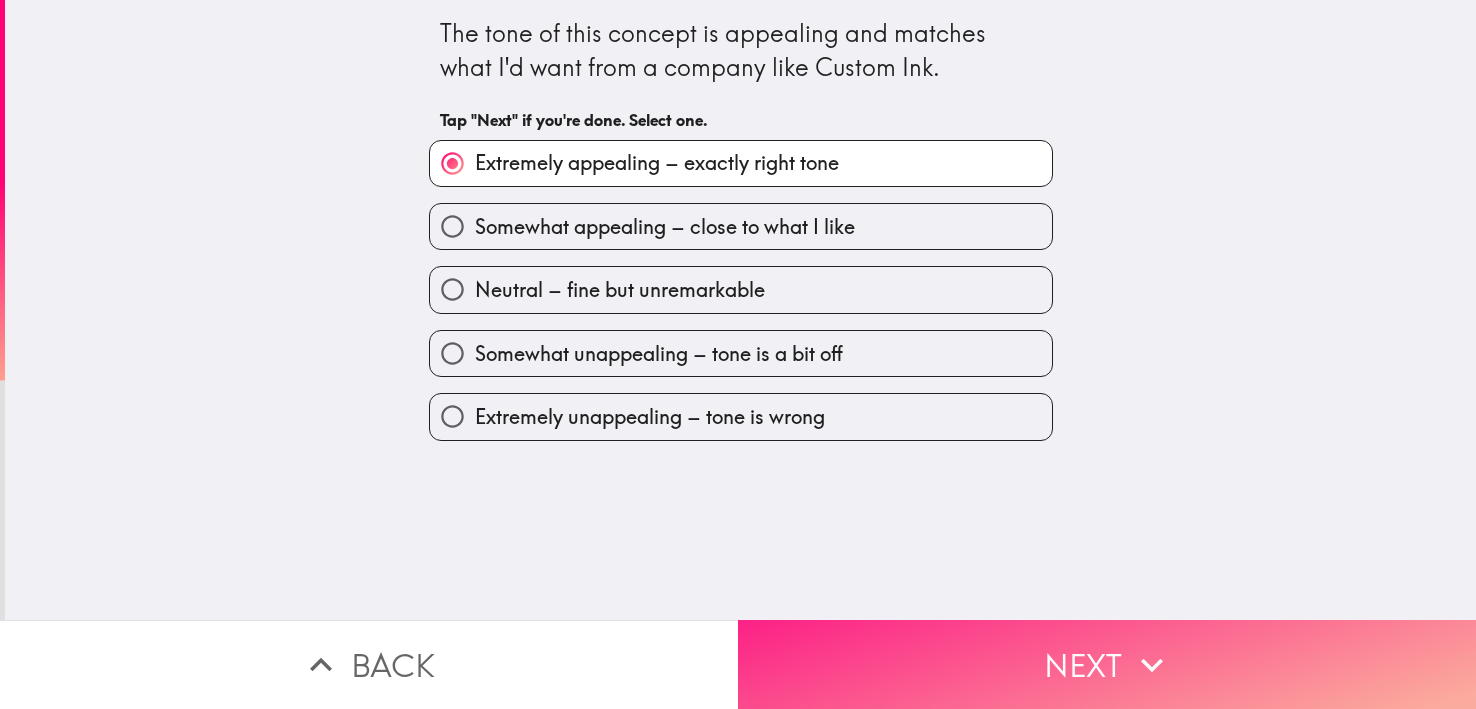 click 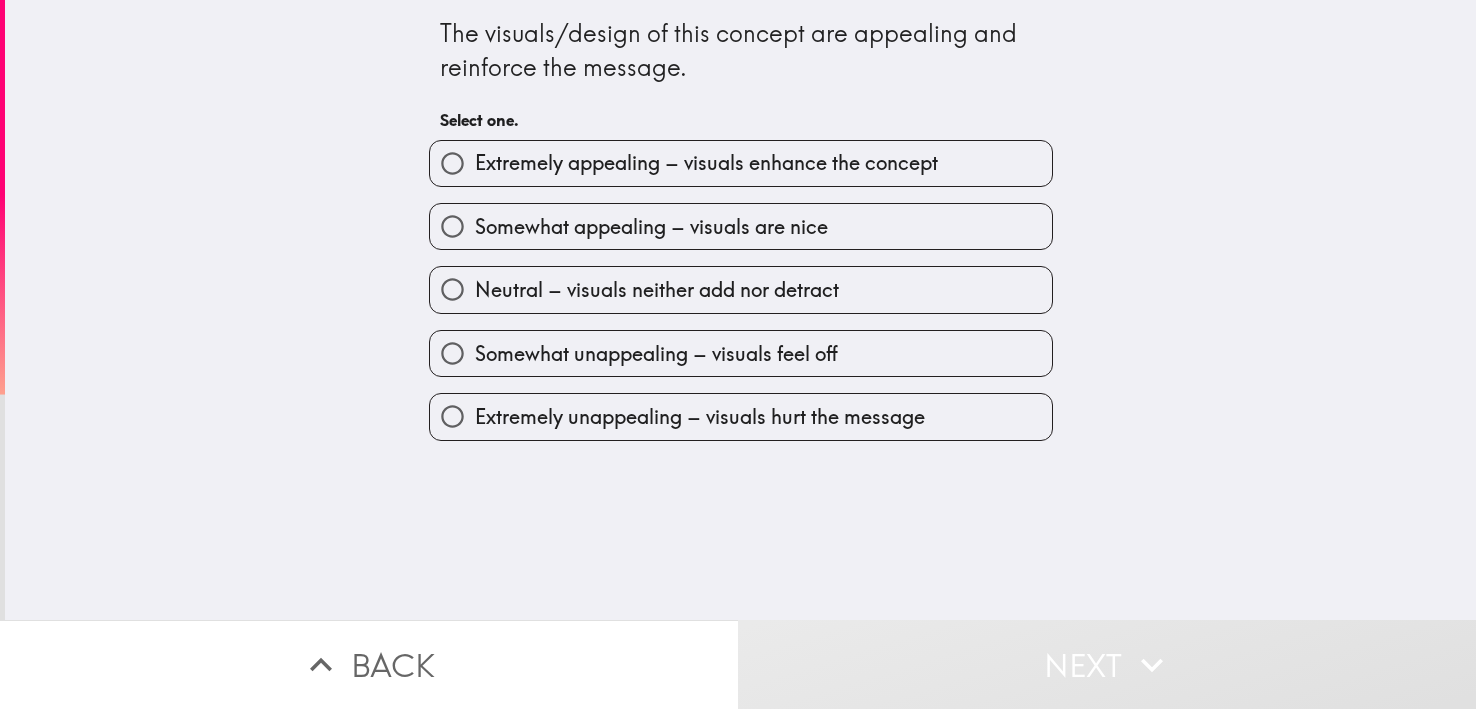 click on "Extremely appealing – visuals enhance the concept" at bounding box center [741, 163] 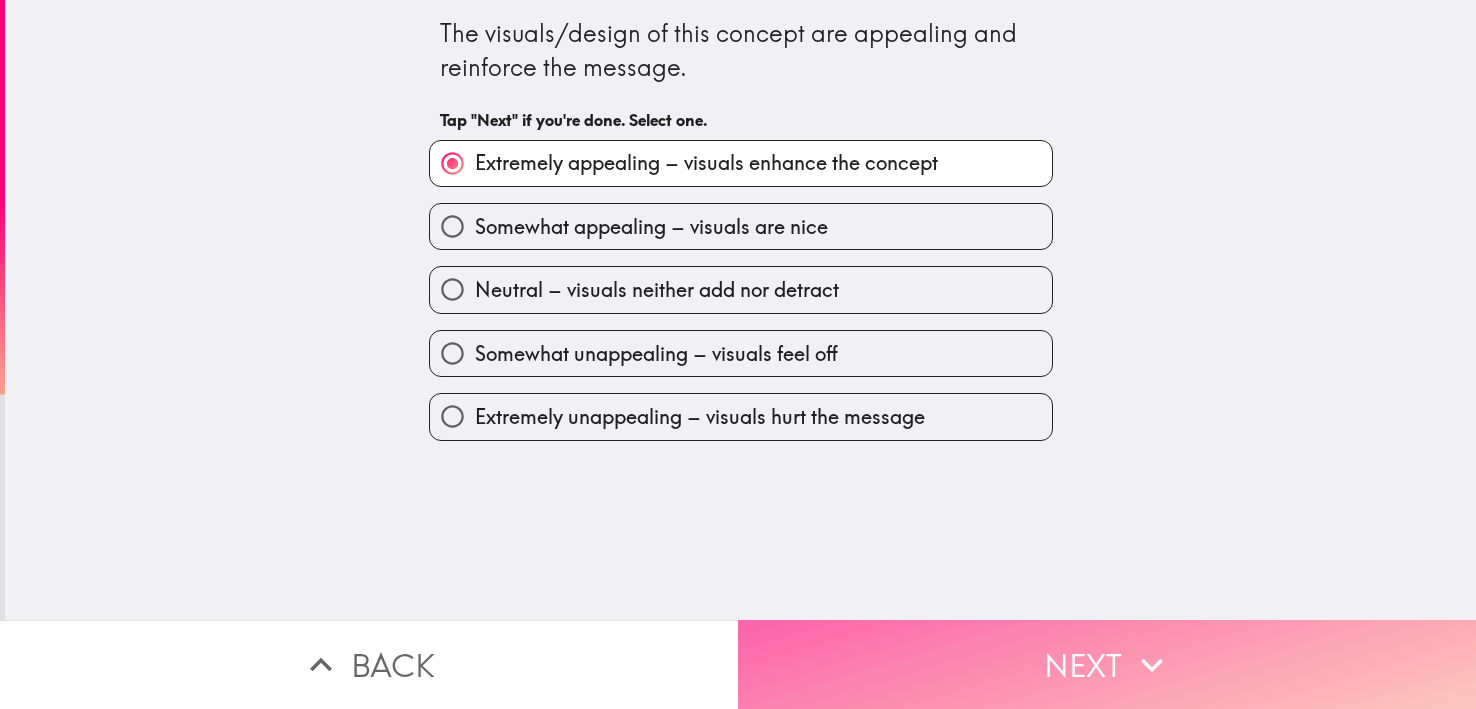 click on "Next" at bounding box center (1107, 664) 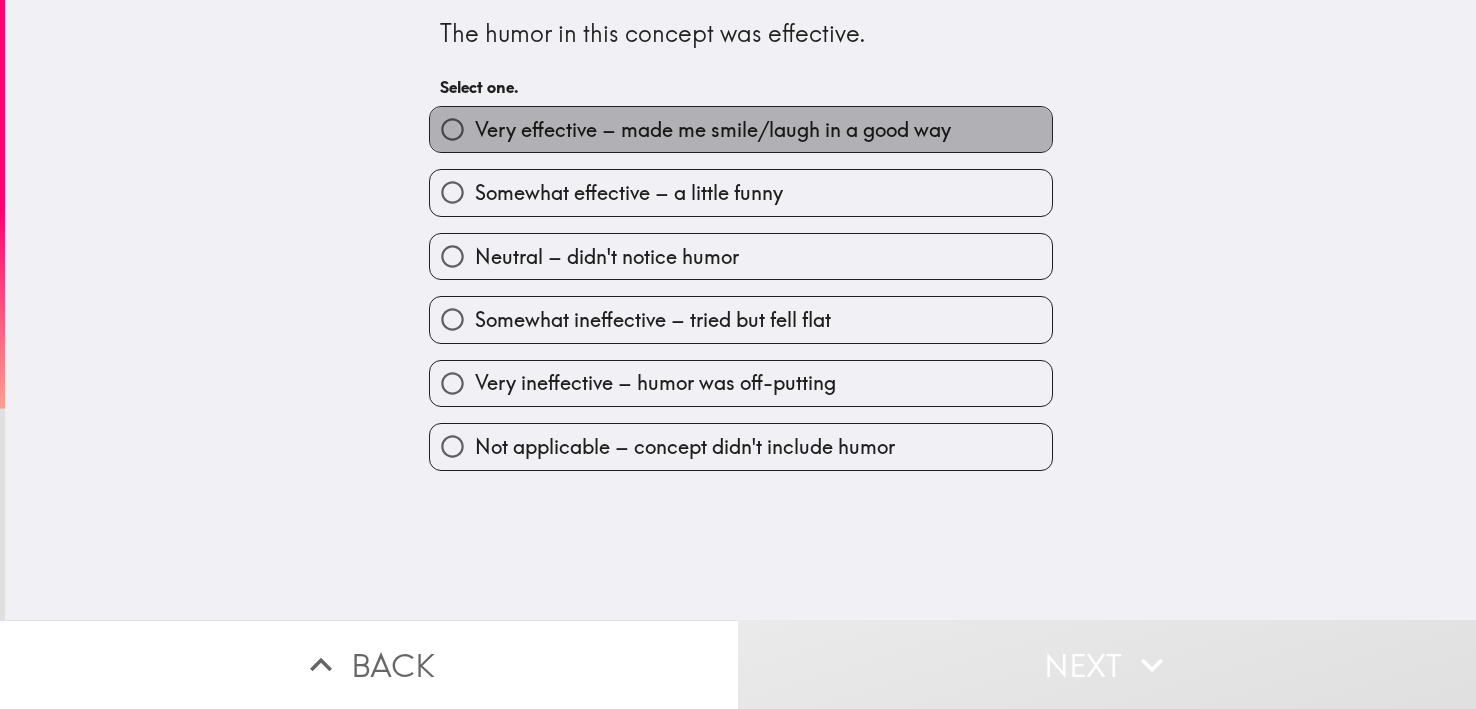 click on "Very effective – made me smile/laugh in a good way" at bounding box center (741, 129) 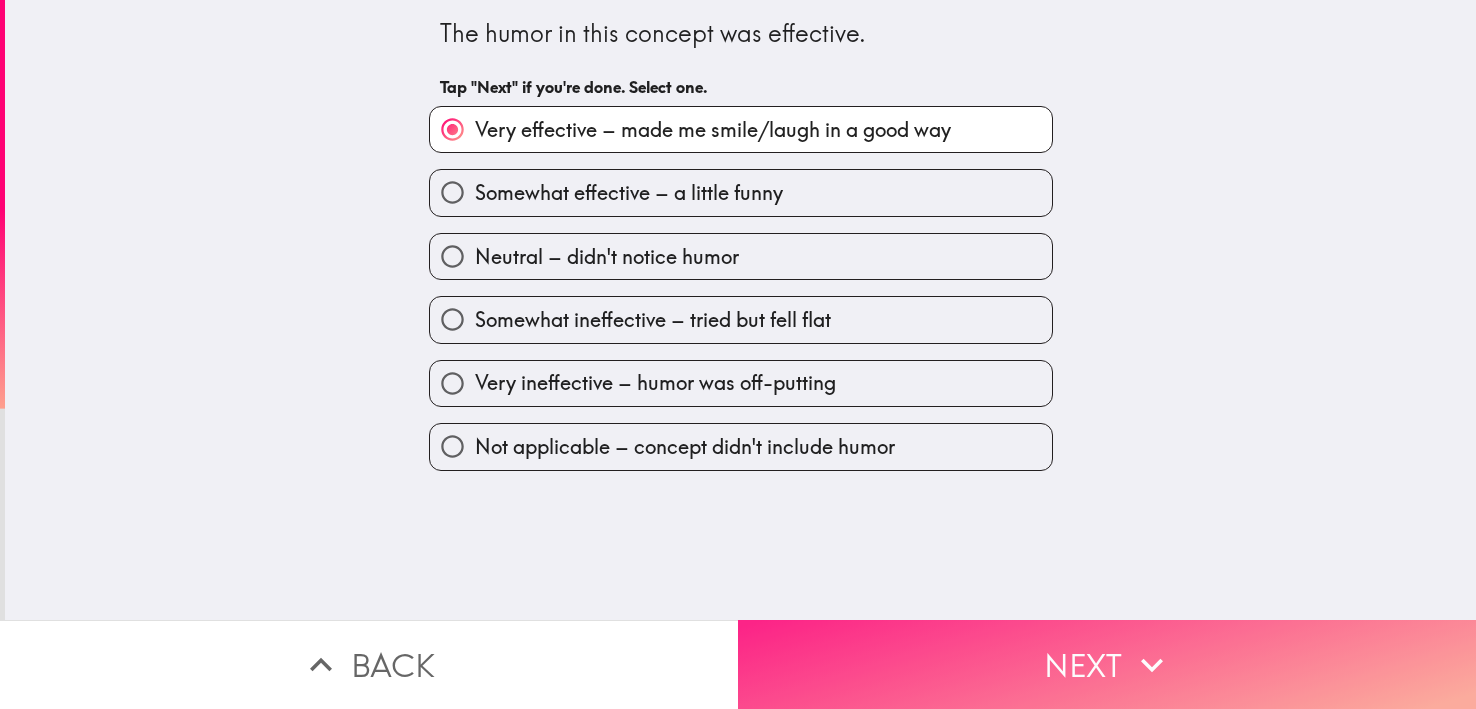 click on "Next" at bounding box center [1107, 664] 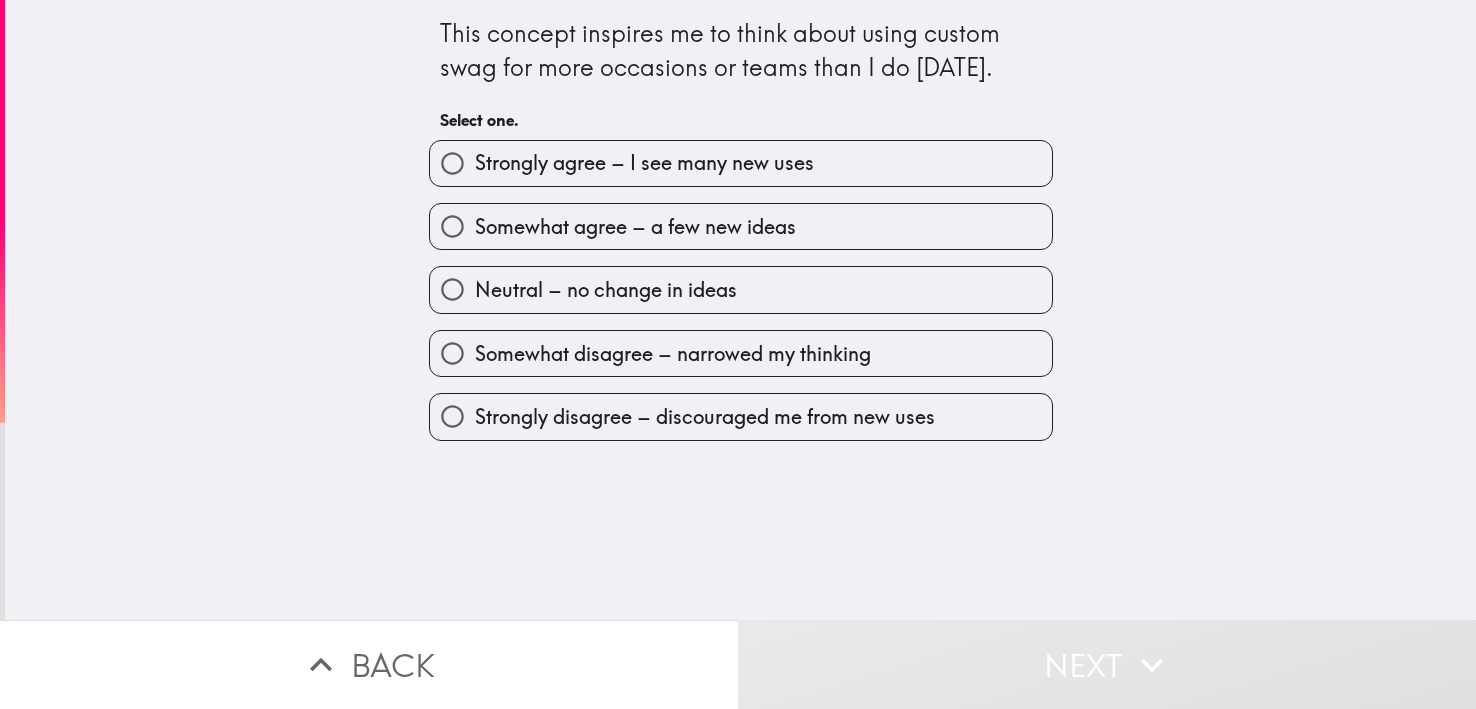 click on "Somewhat agree – a few new ideas" at bounding box center [733, 218] 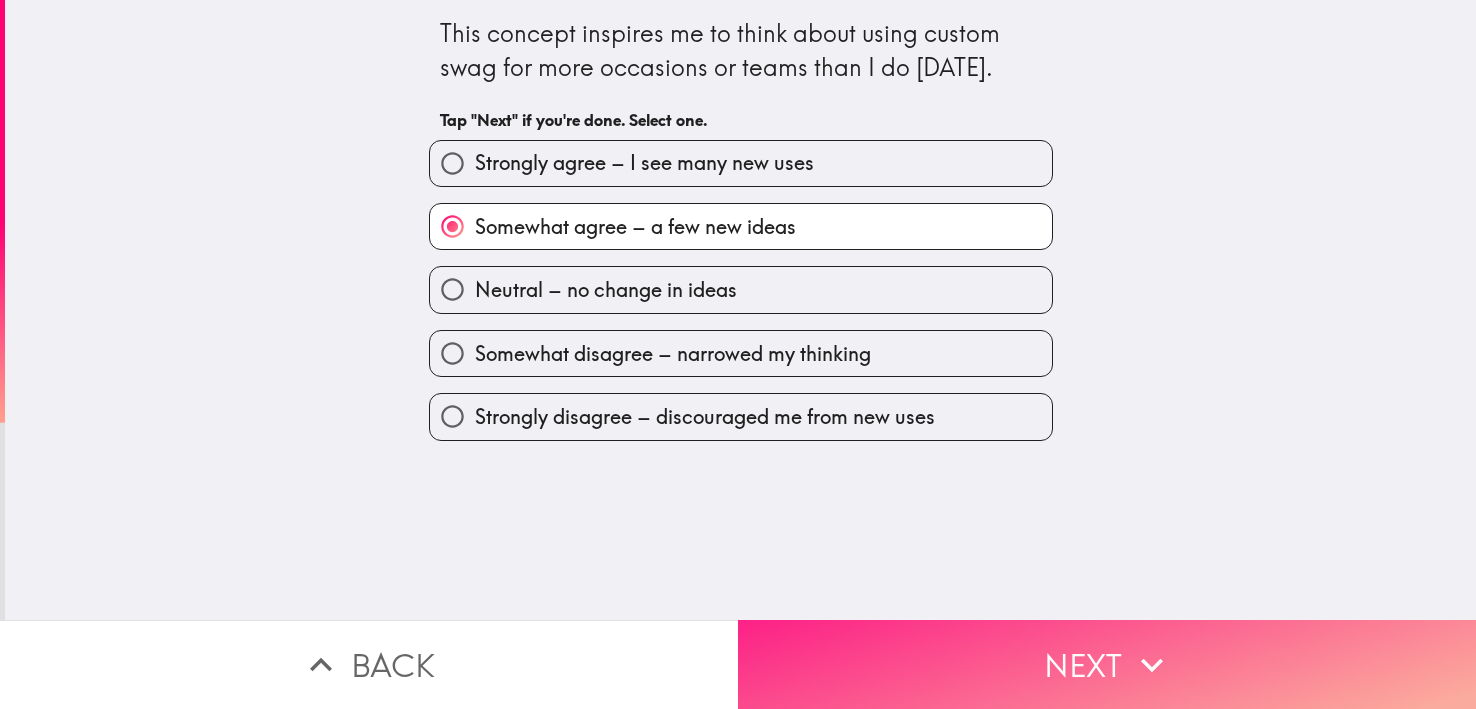 click on "Next" at bounding box center [1107, 664] 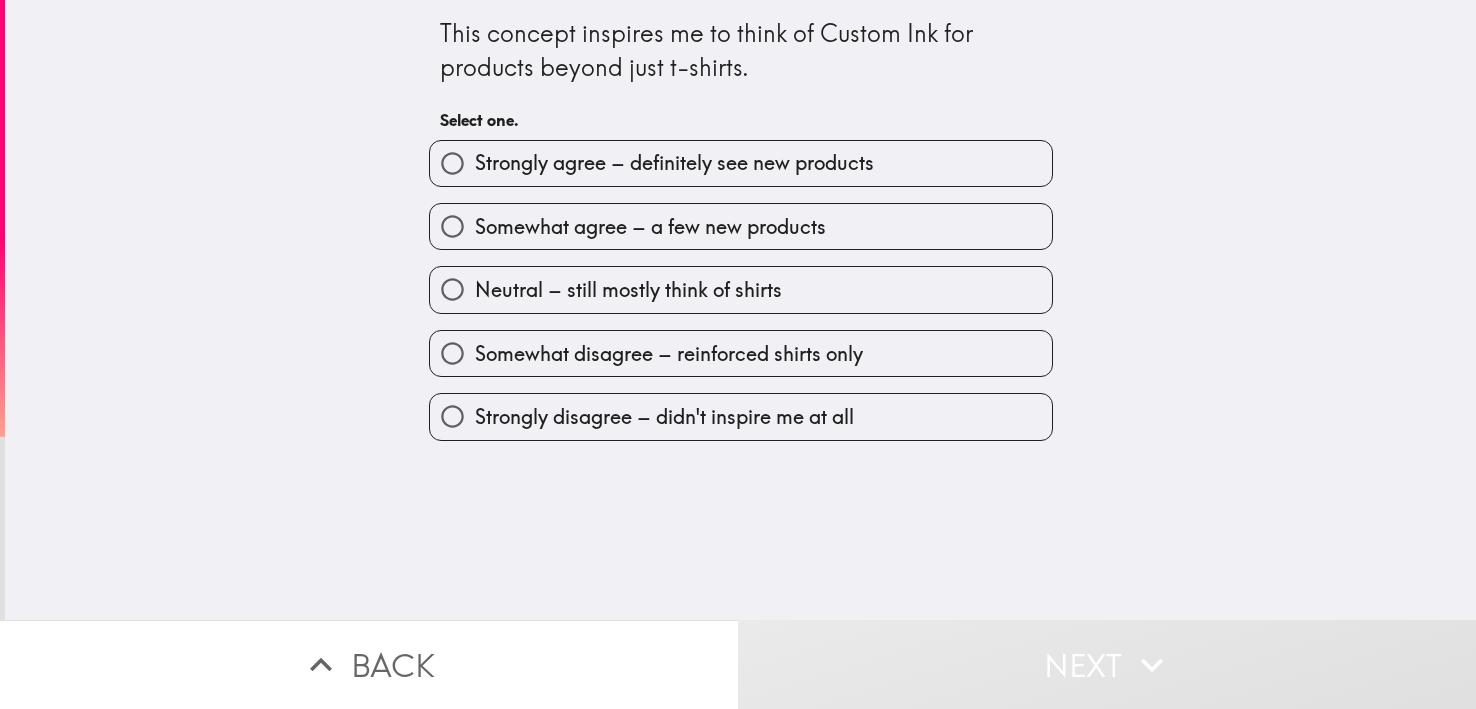 click on "Somewhat agree – a few new products" at bounding box center (741, 226) 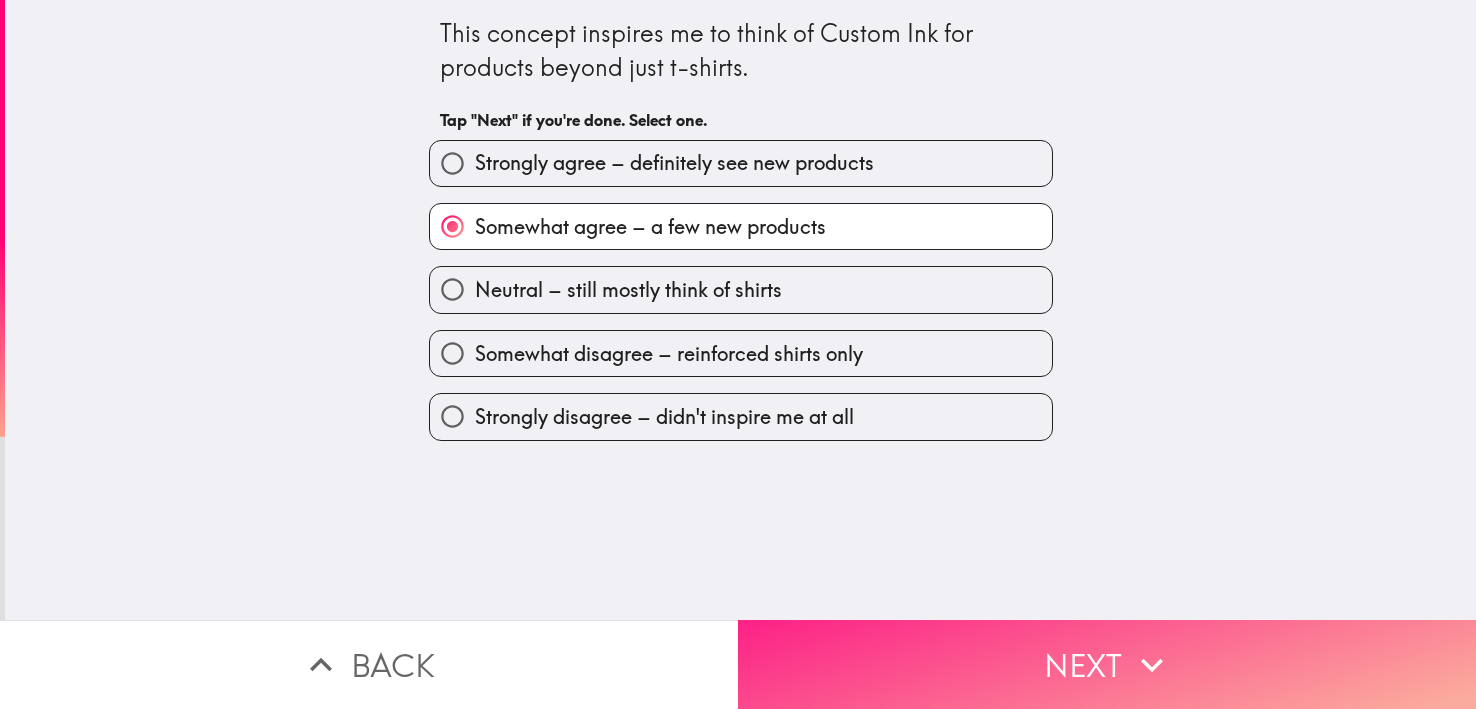 click 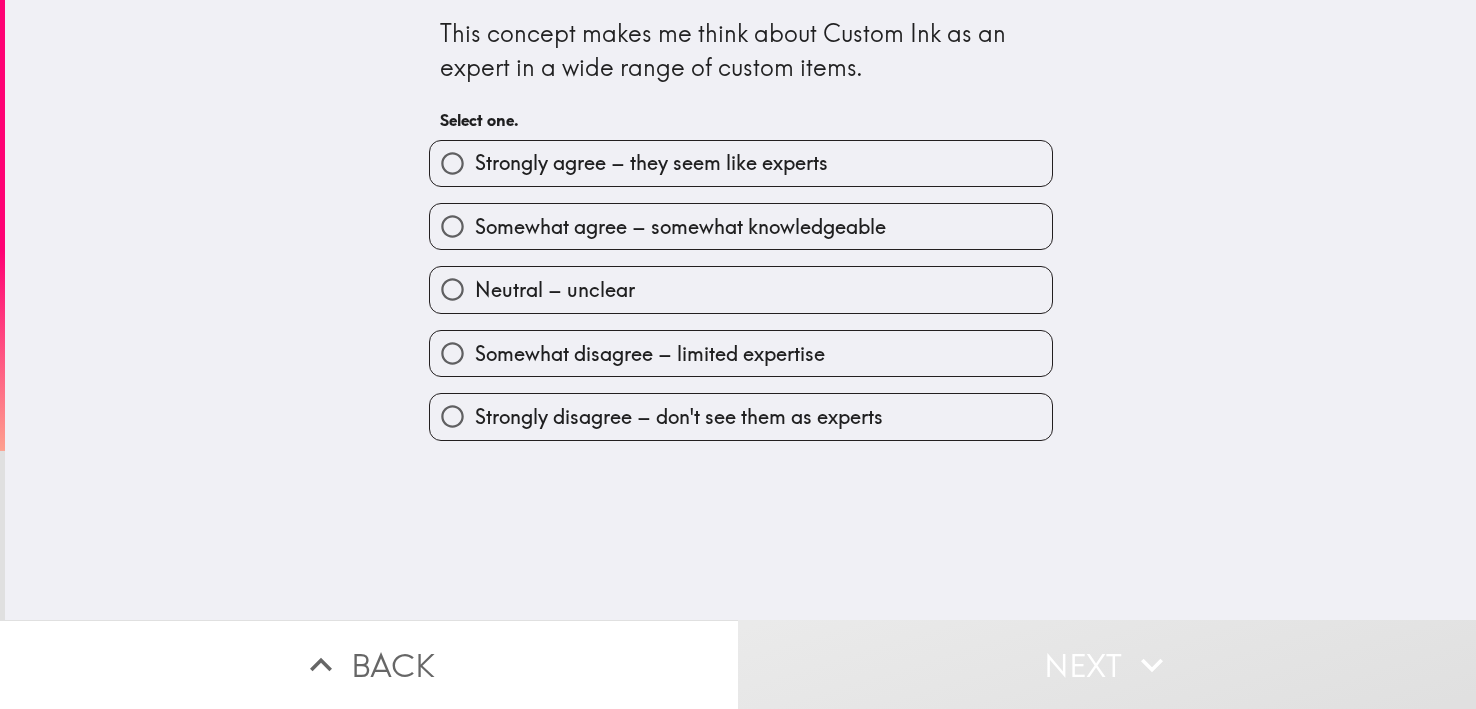 click on "Strongly agree – they seem like experts" at bounding box center [741, 163] 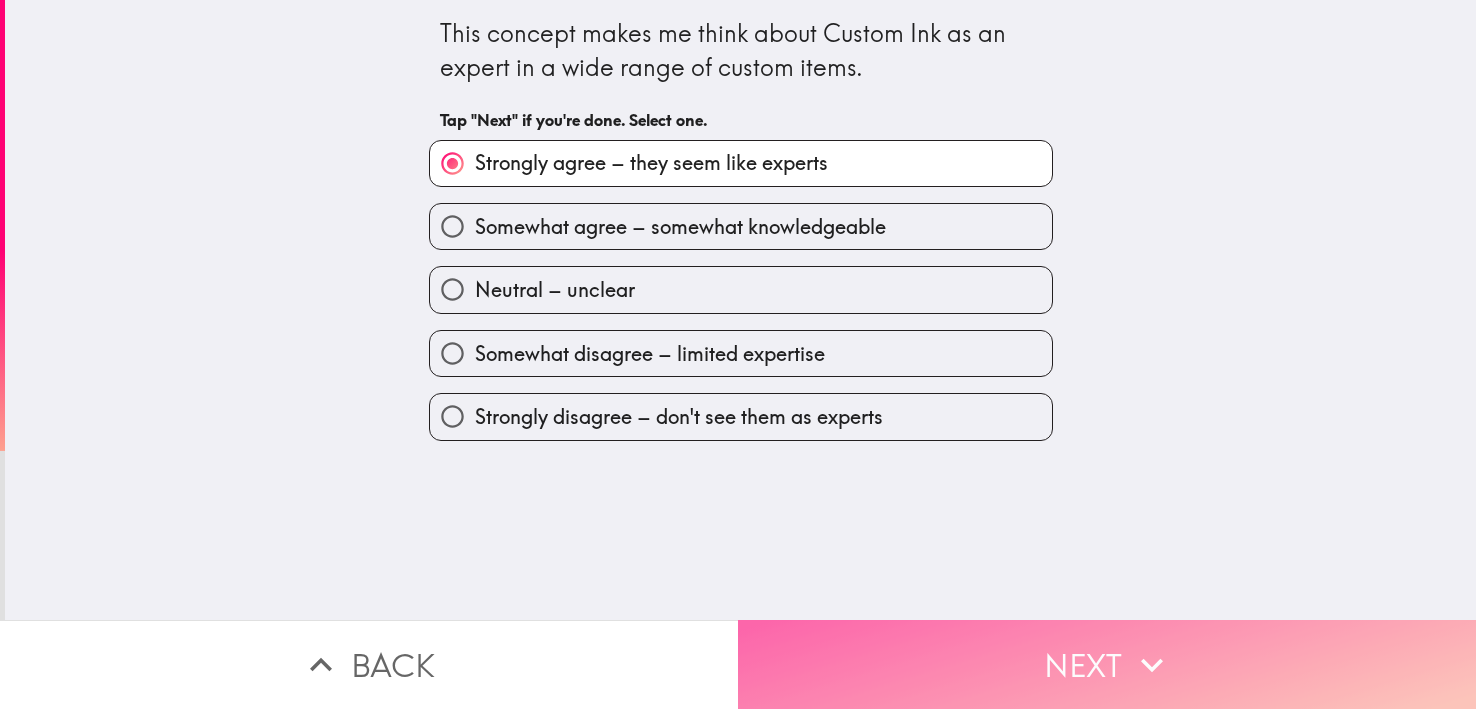 click on "Next" at bounding box center (1107, 664) 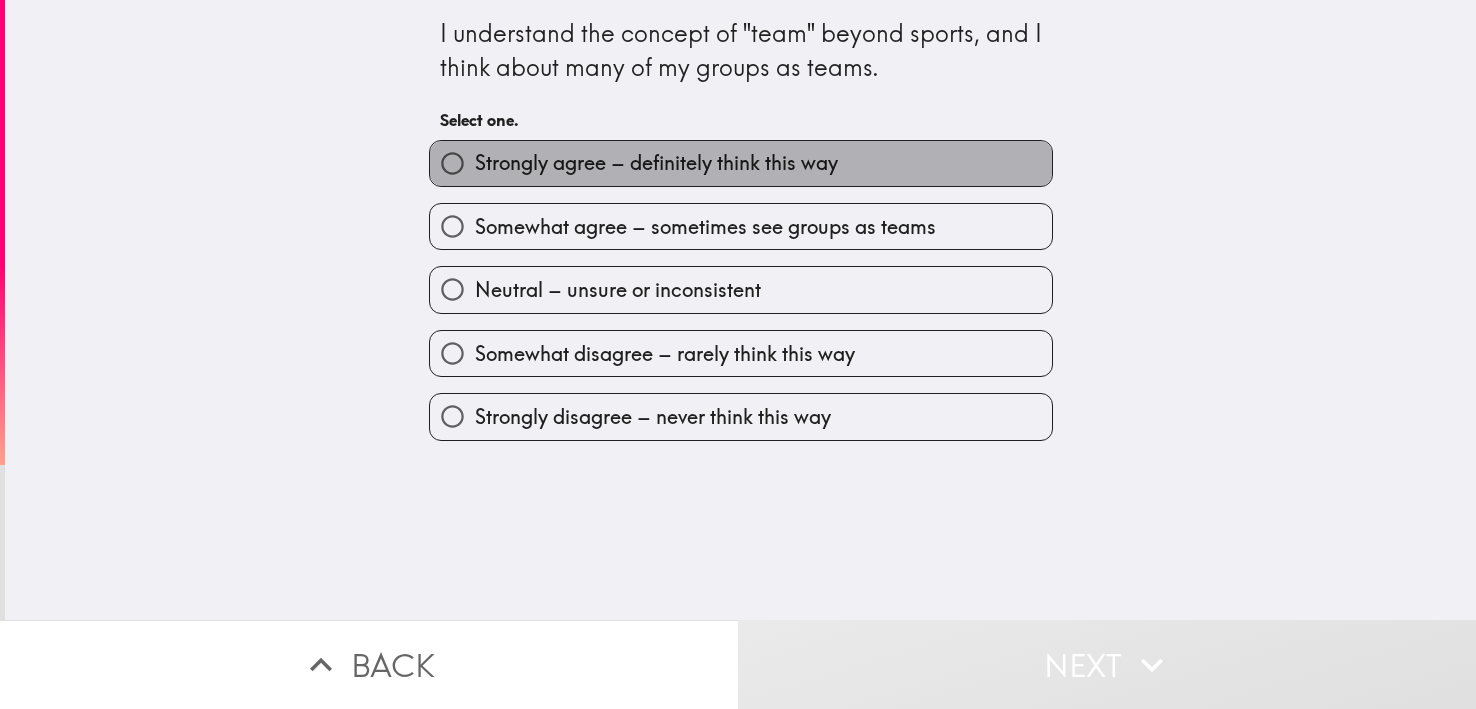 click on "Strongly agree – definitely think this way" at bounding box center (741, 163) 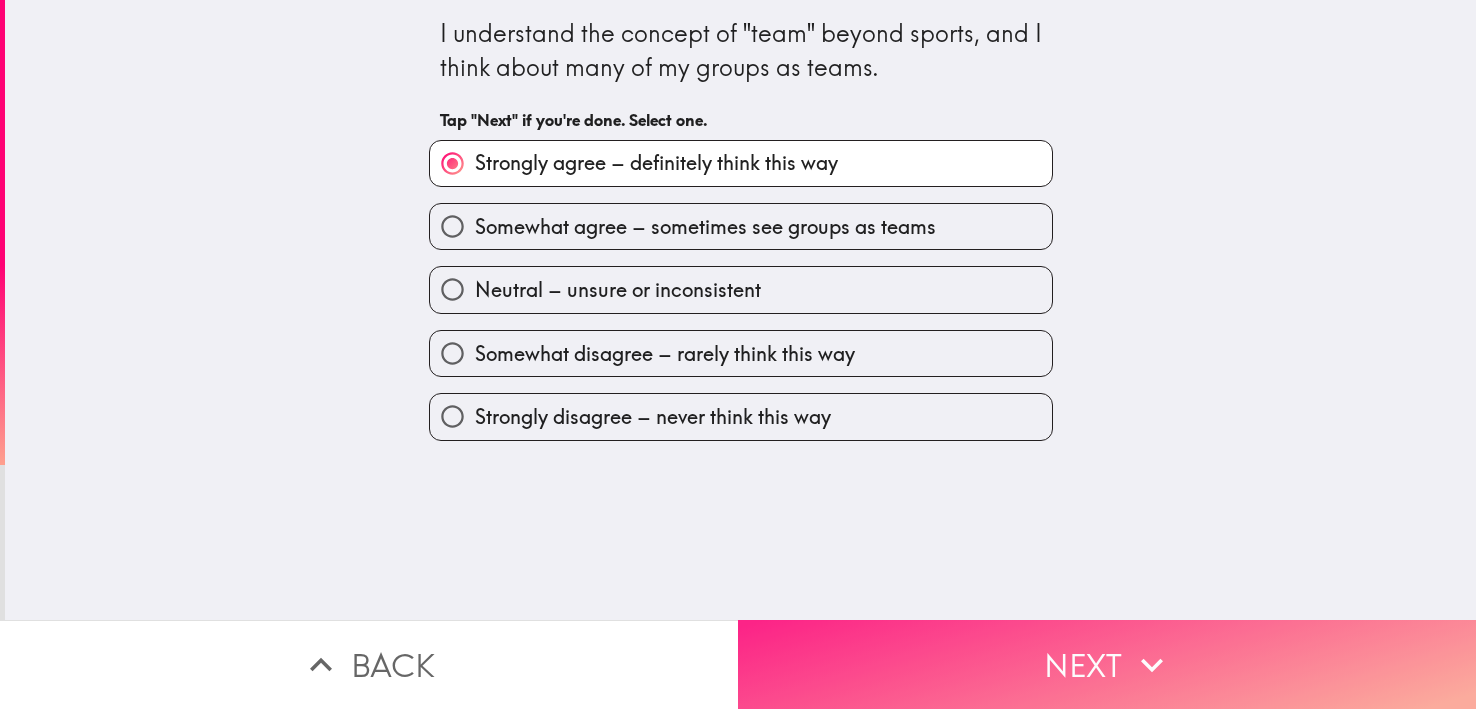 click on "Next" at bounding box center [1107, 664] 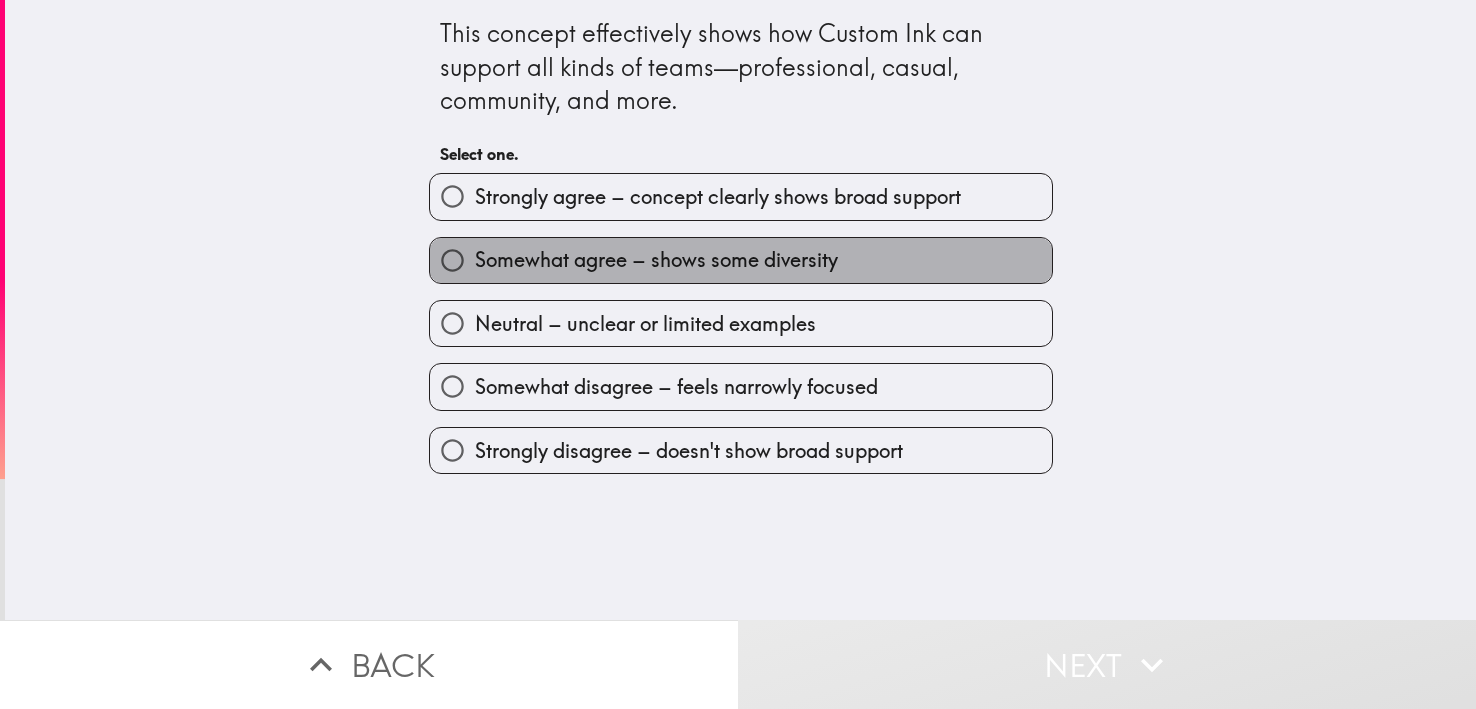 click on "Somewhat agree – shows some diversity" at bounding box center (656, 260) 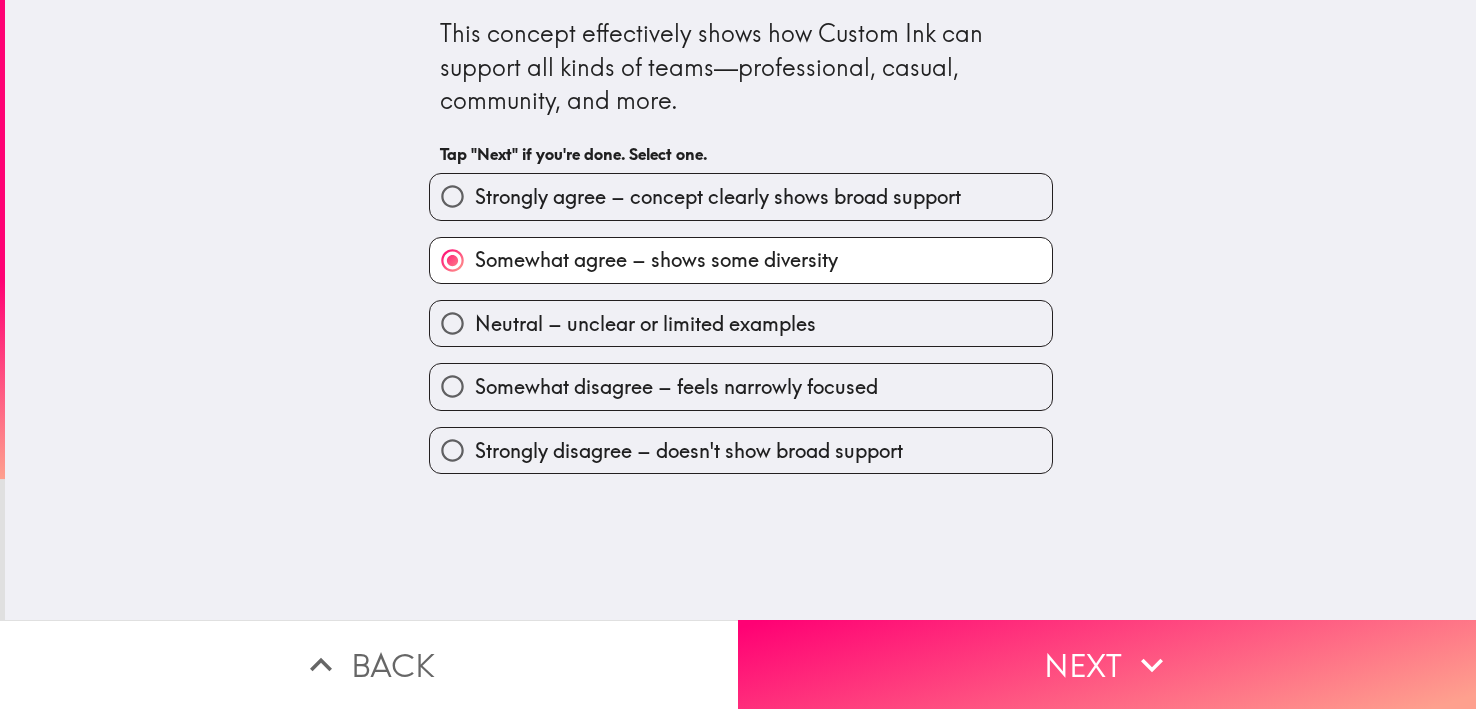 click on "This concept effectively shows how Custom Ink can support all kinds of teams—professional, casual, community, and more. Tap "Next" if you're done.   Select one. Strongly agree – concept clearly shows broad support Somewhat agree – shows some diversity Neutral – unclear or limited examples Somewhat disagree – feels narrowly focused Strongly disagree – doesn't show broad support" at bounding box center [740, 310] 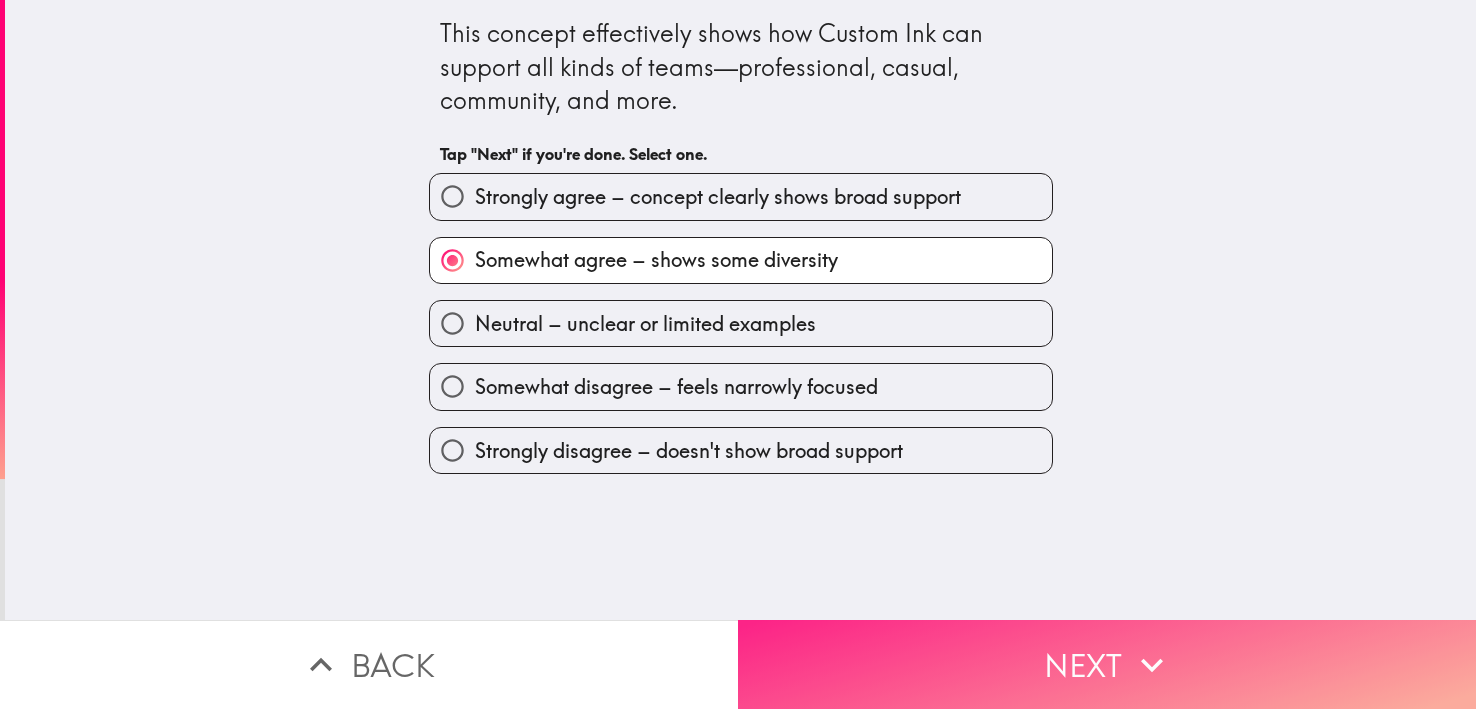 click on "Next" at bounding box center [1107, 664] 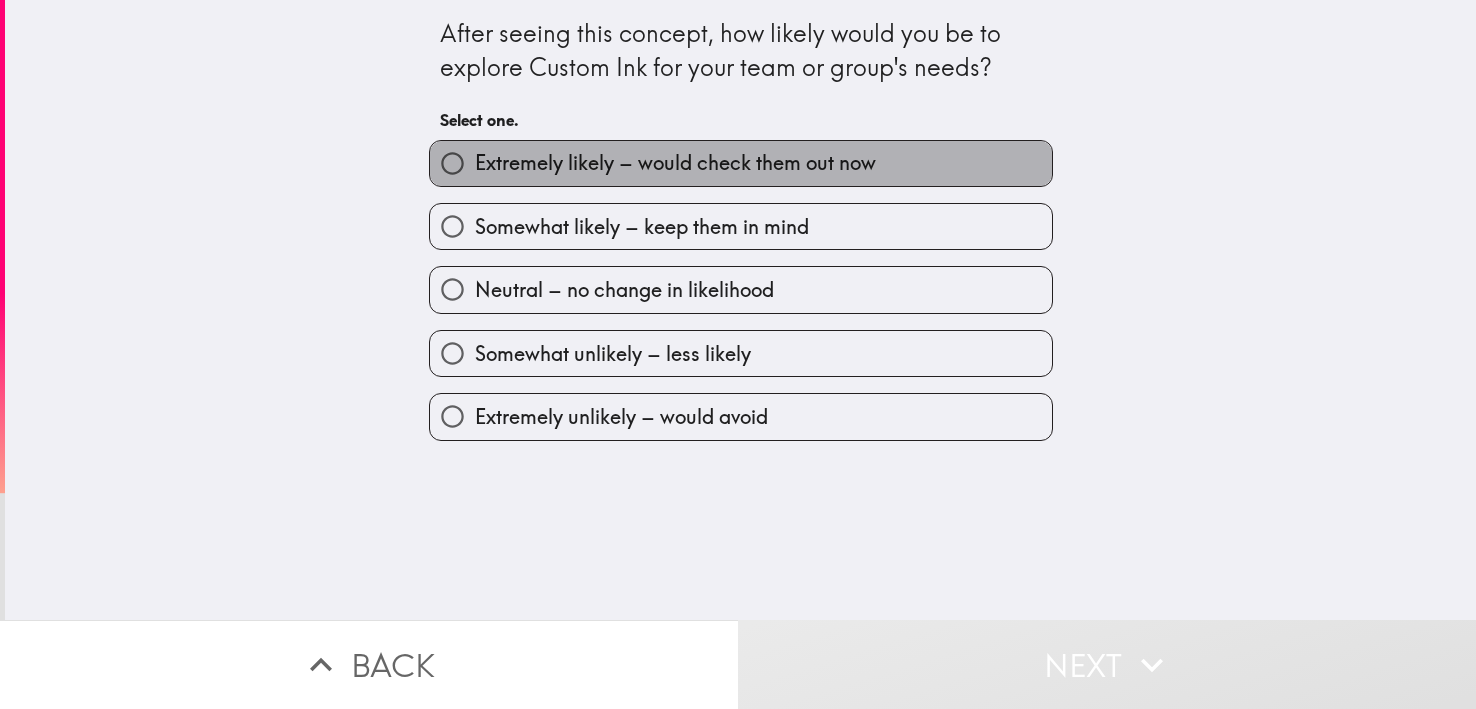 click on "Extremely likely – would check them out now" at bounding box center [741, 163] 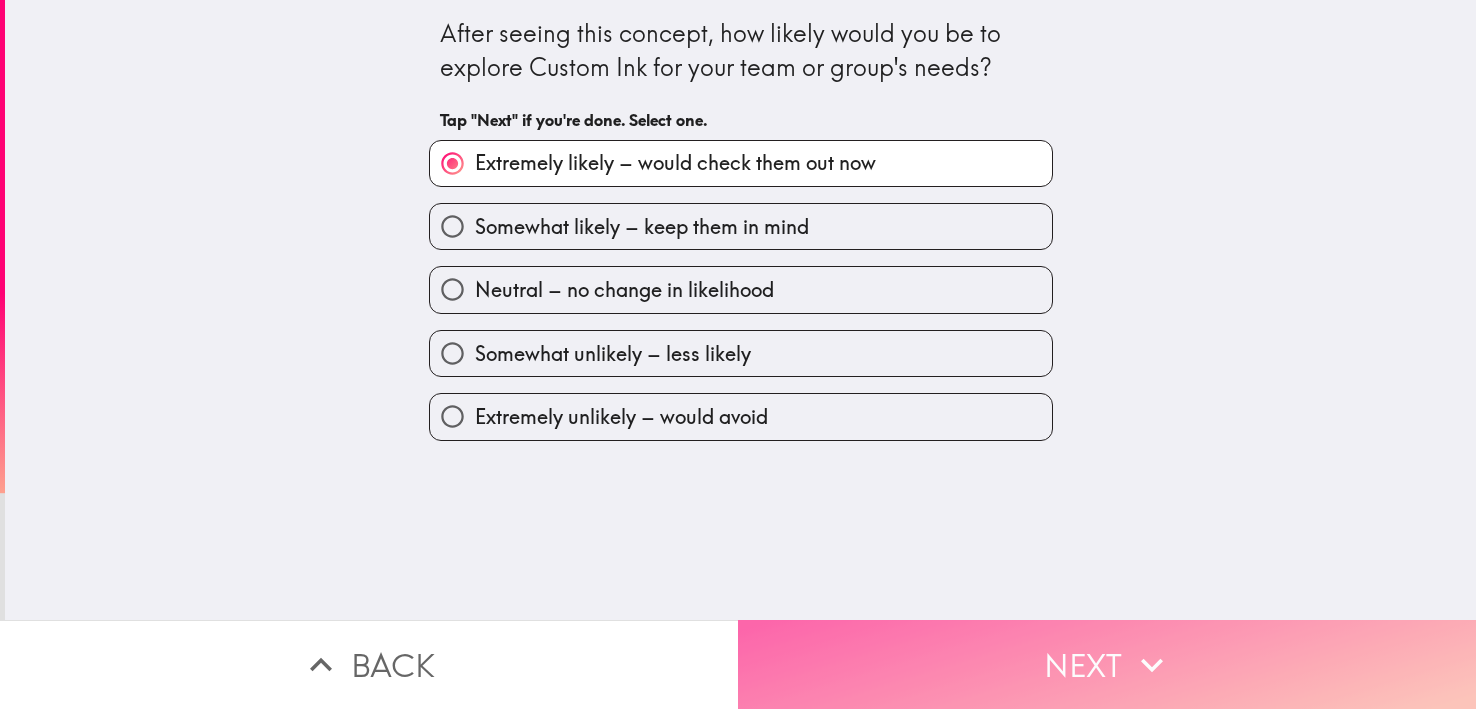 click on "Next" at bounding box center (1107, 664) 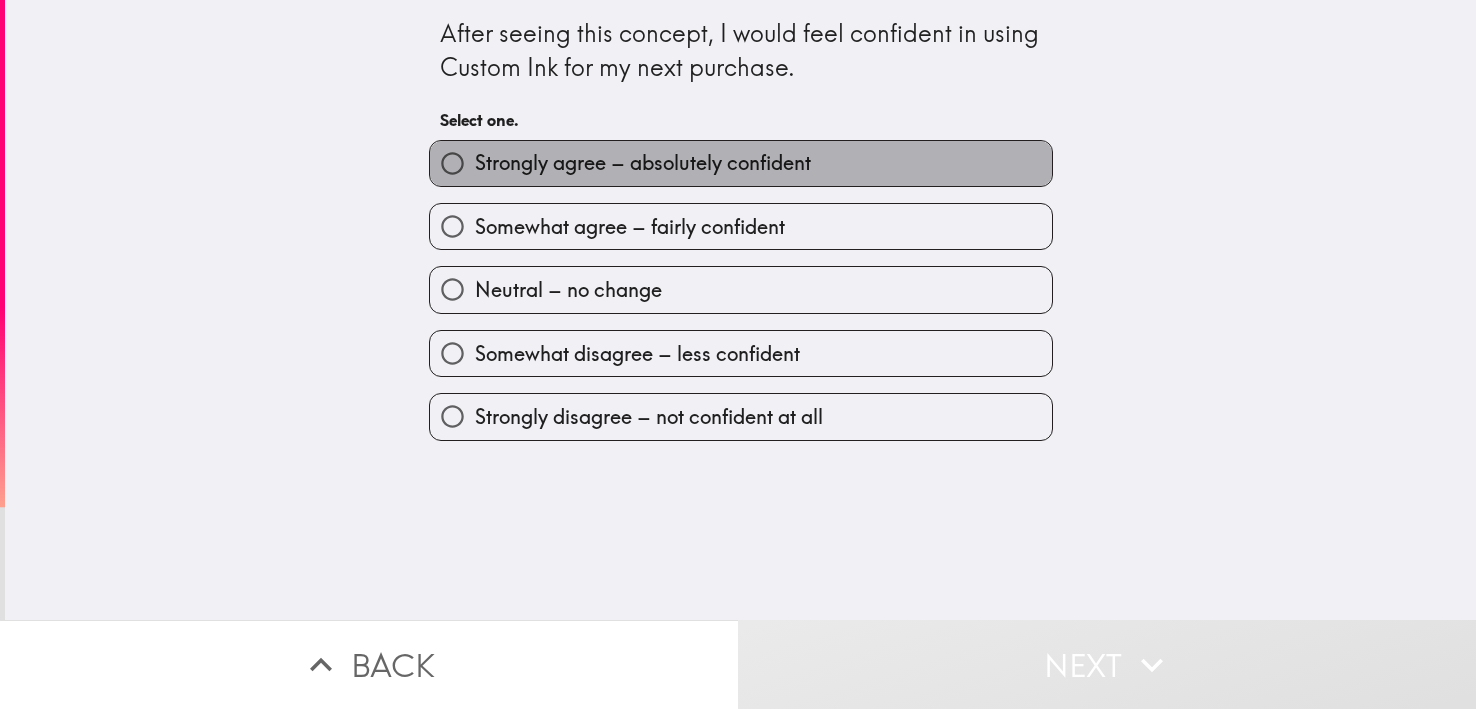 click on "Strongly agree – absolutely confident" at bounding box center (741, 163) 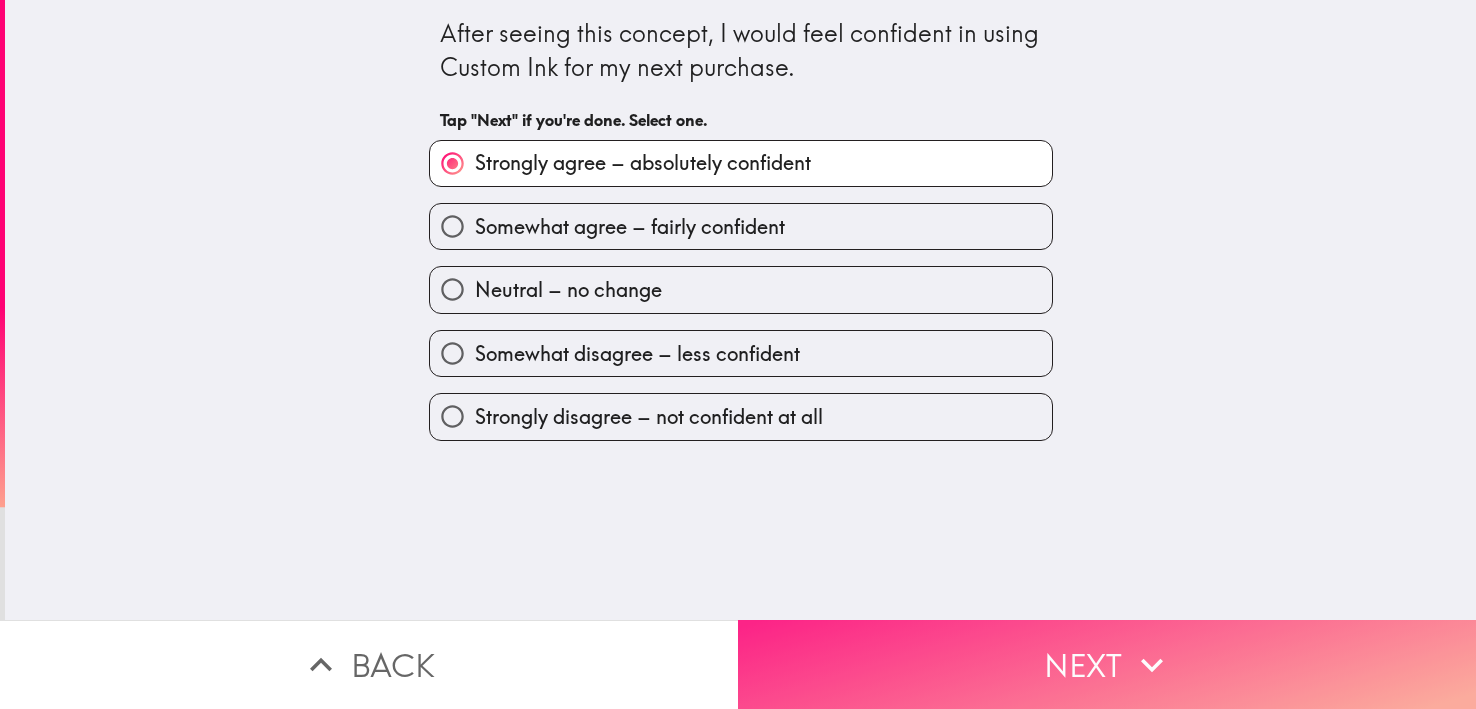 click on "Next" at bounding box center (1107, 664) 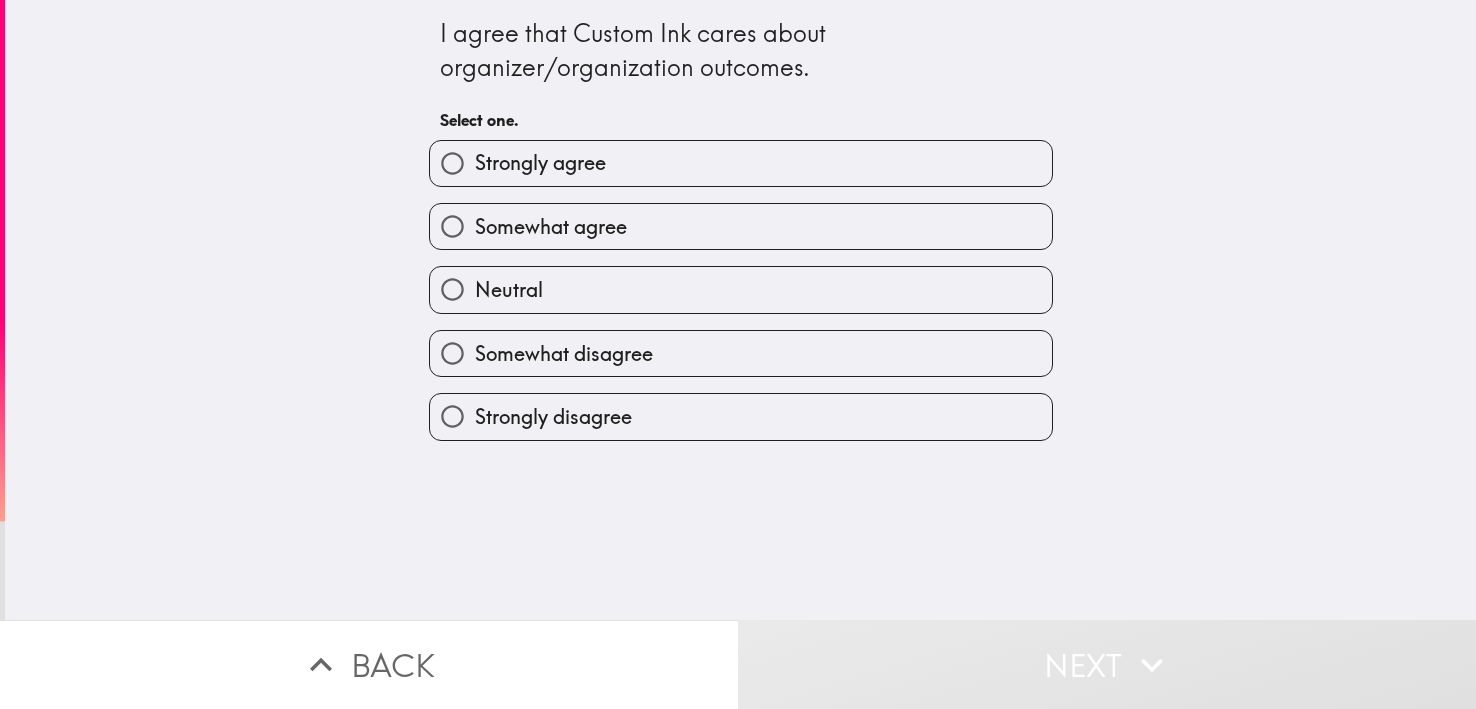 click on "Strongly agree" at bounding box center [741, 163] 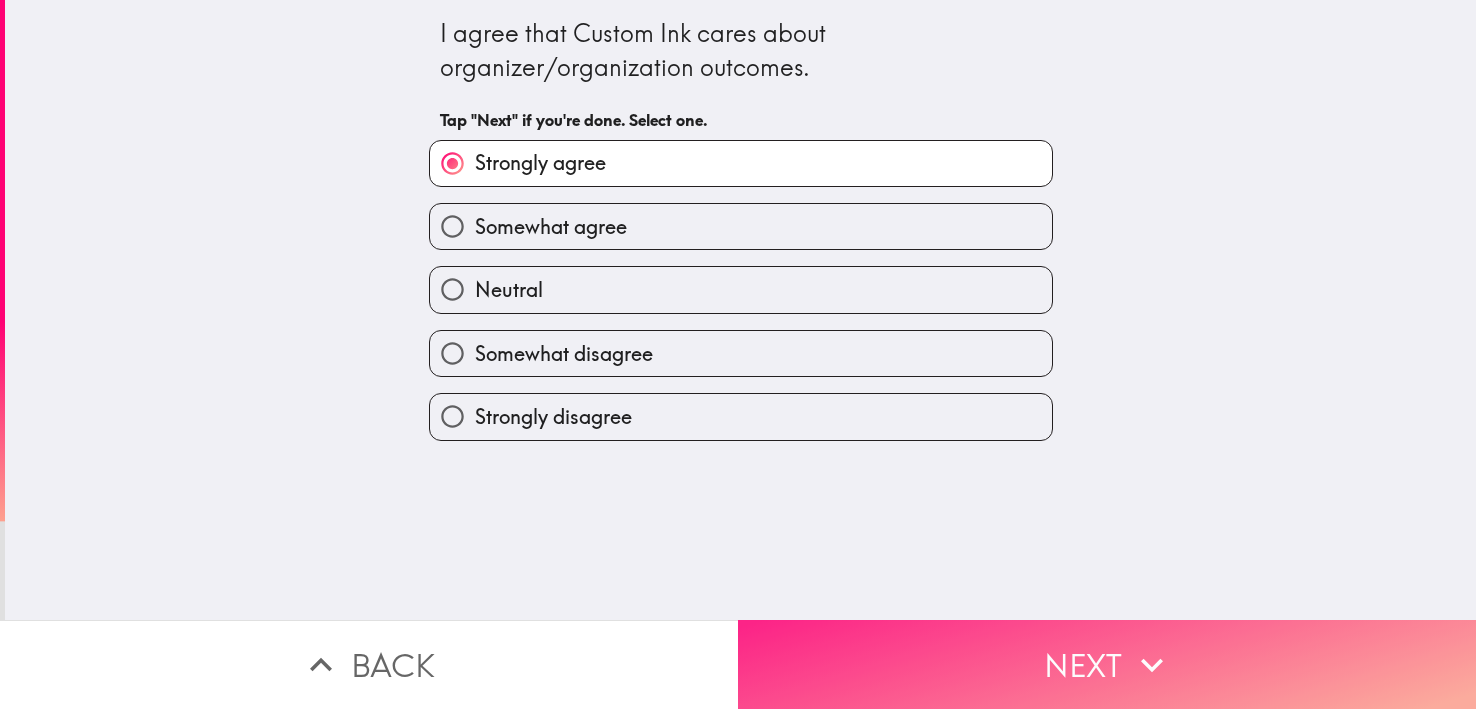 click 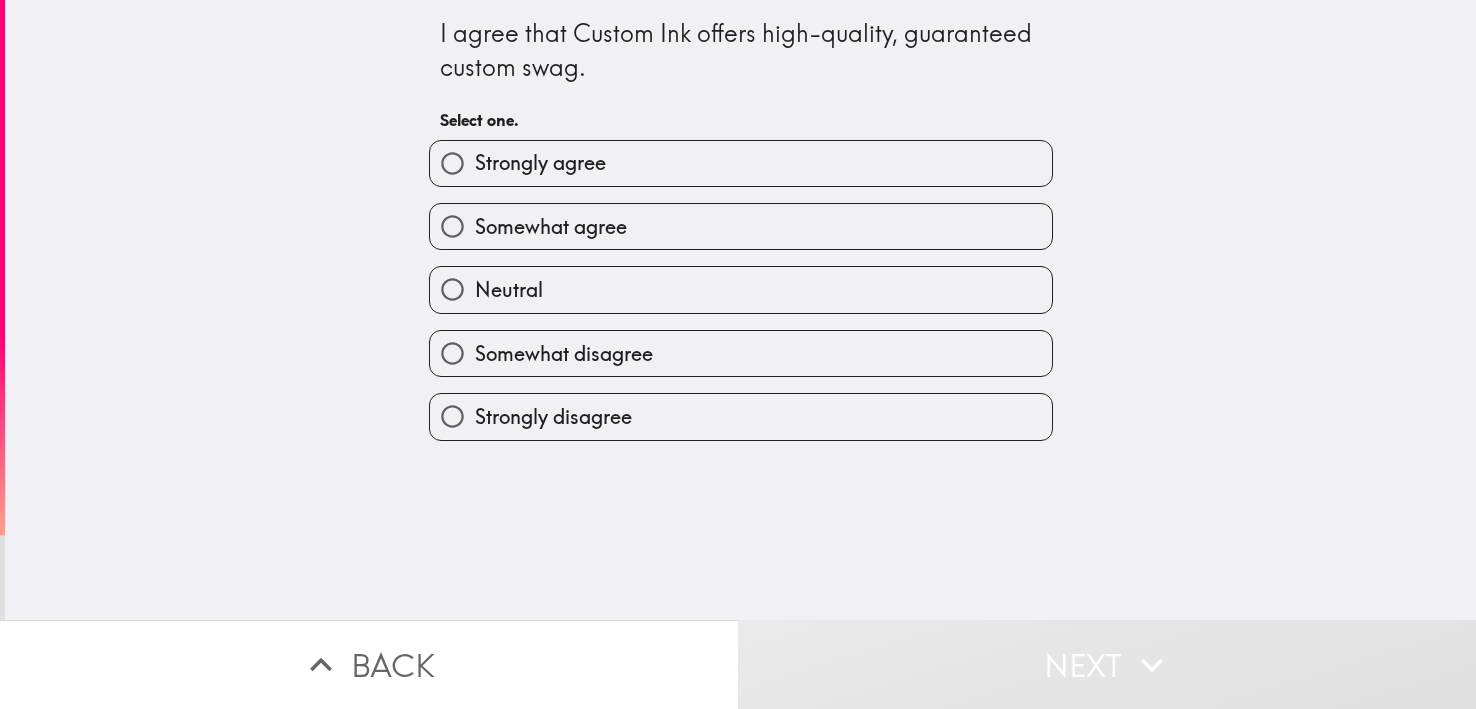 click on "Strongly agree" at bounding box center [741, 163] 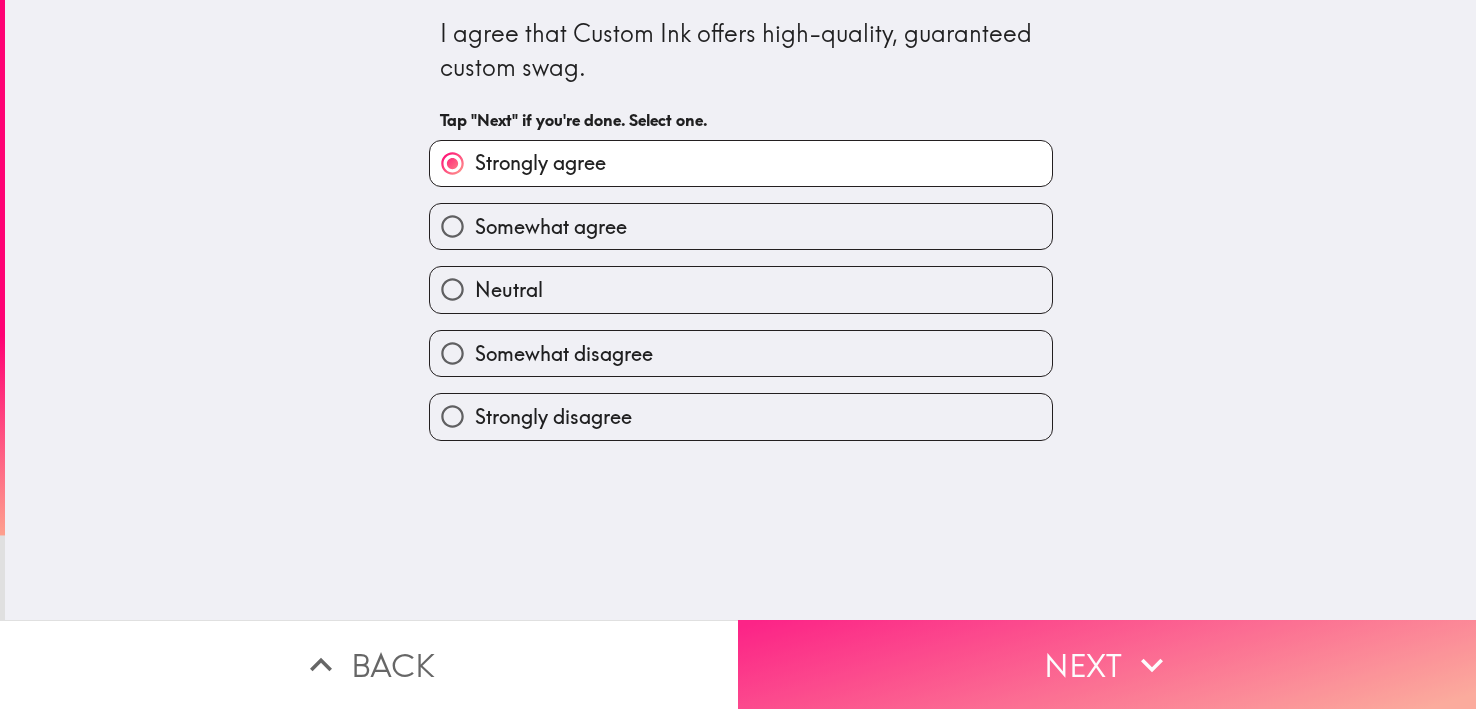 click on "Next" at bounding box center [1107, 664] 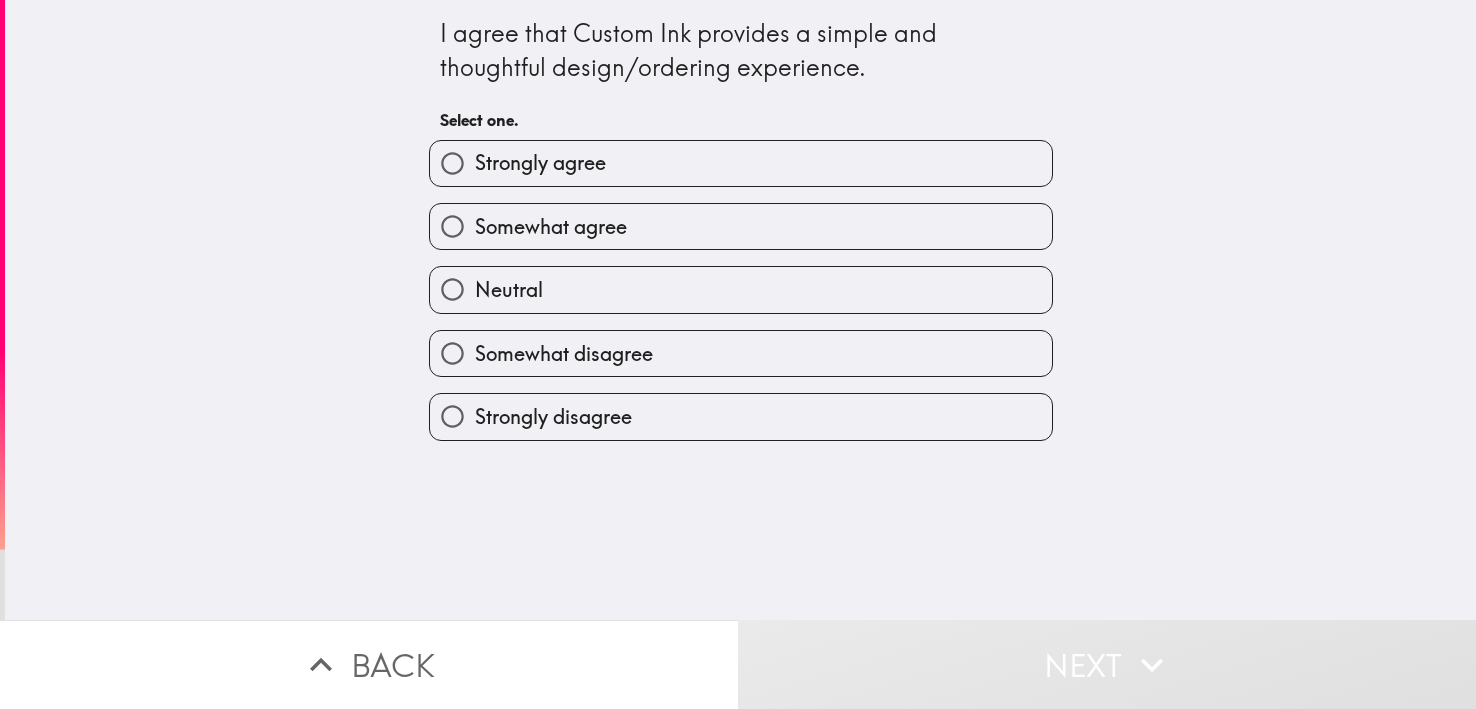 click on "Strongly agree" at bounding box center (741, 163) 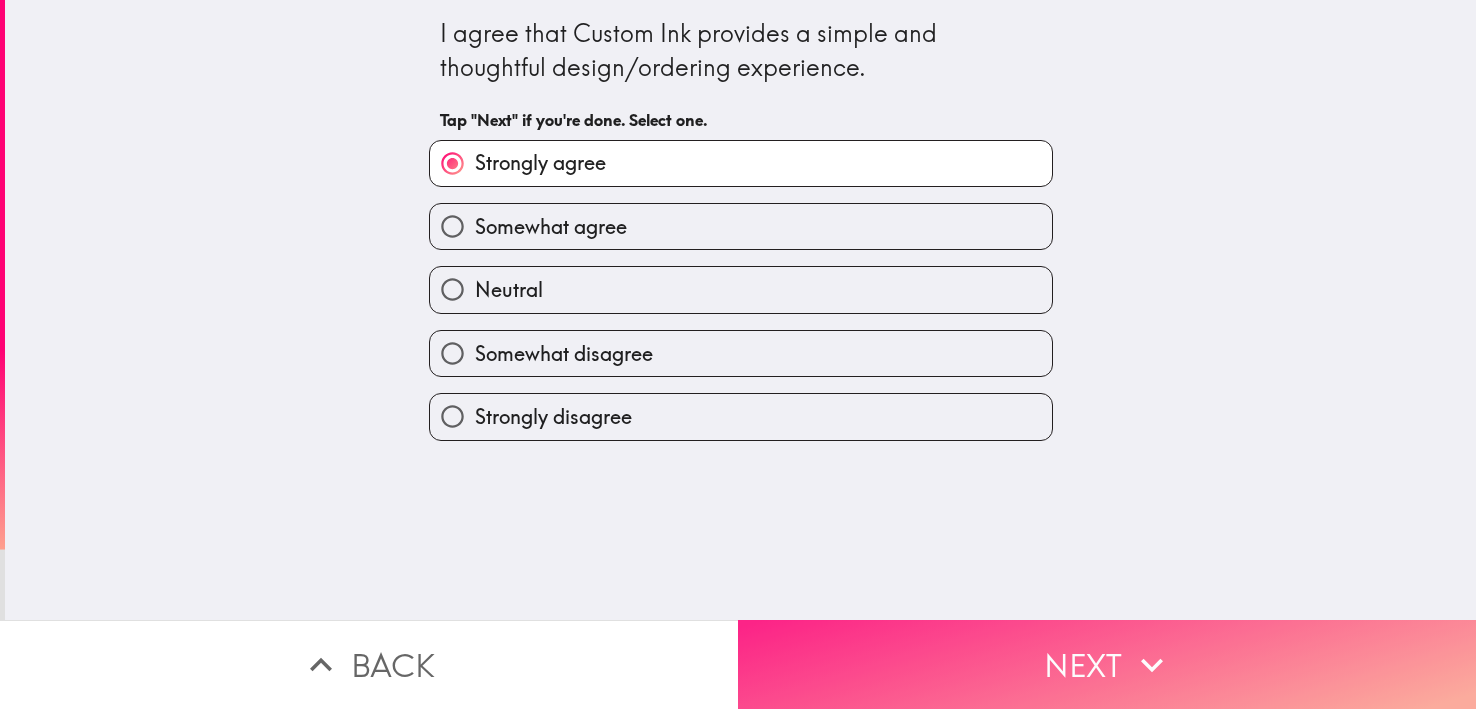 click on "Next" at bounding box center (1107, 664) 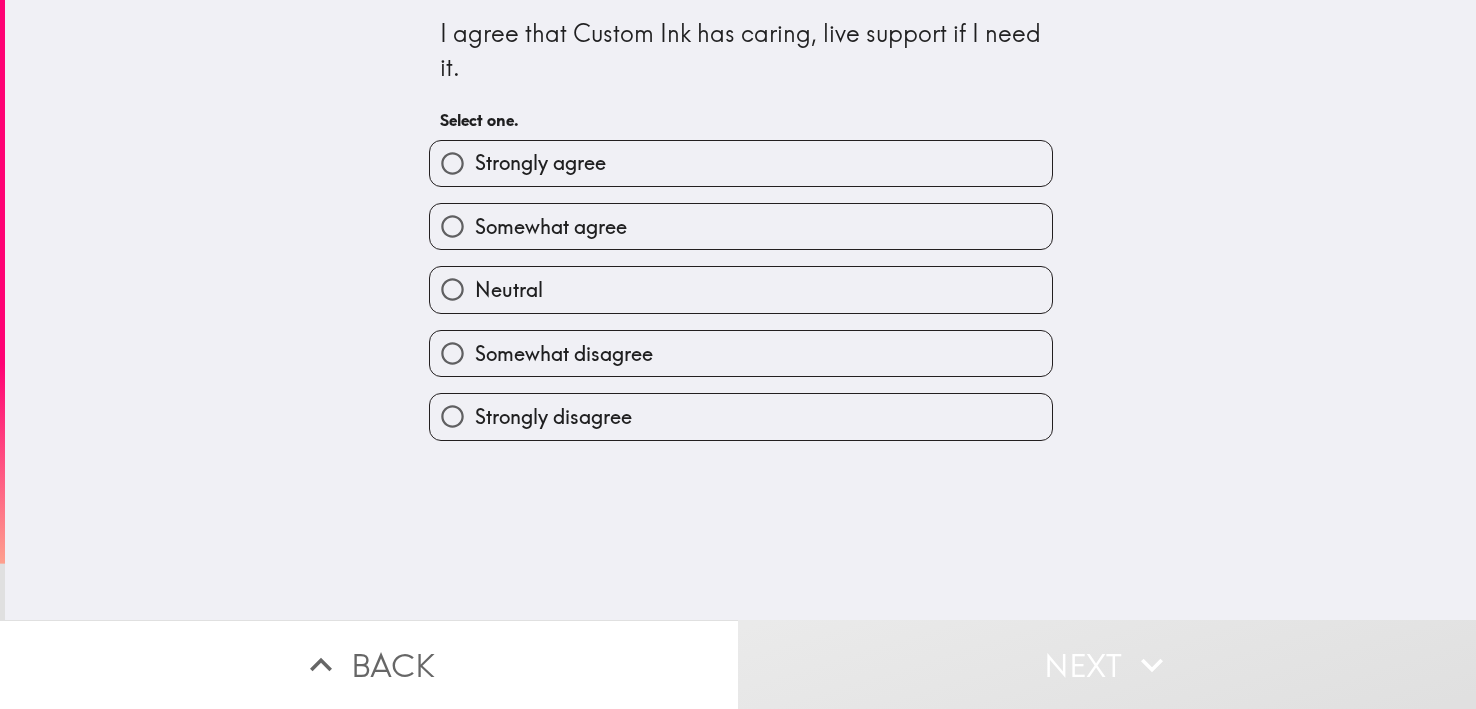 click on "Somewhat agree" at bounding box center [733, 218] 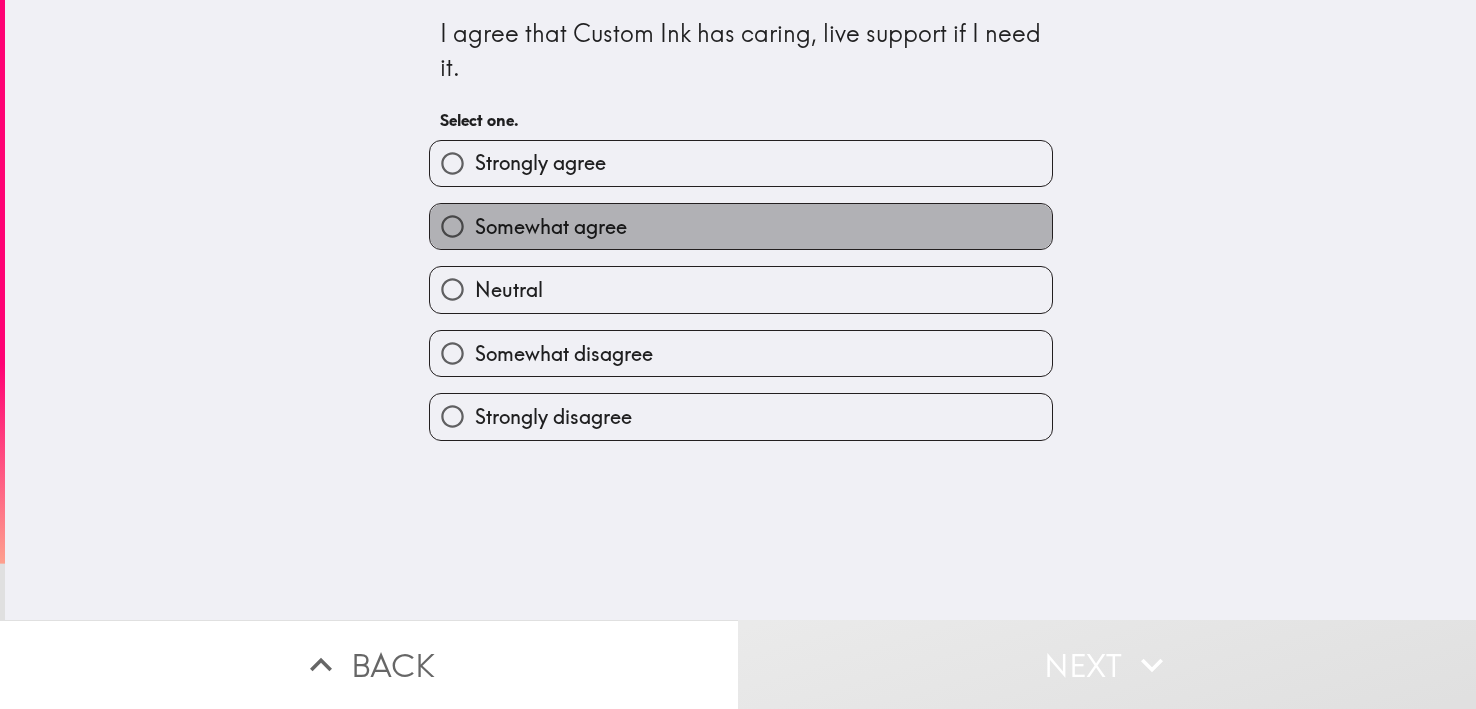 click on "Somewhat agree" at bounding box center [741, 226] 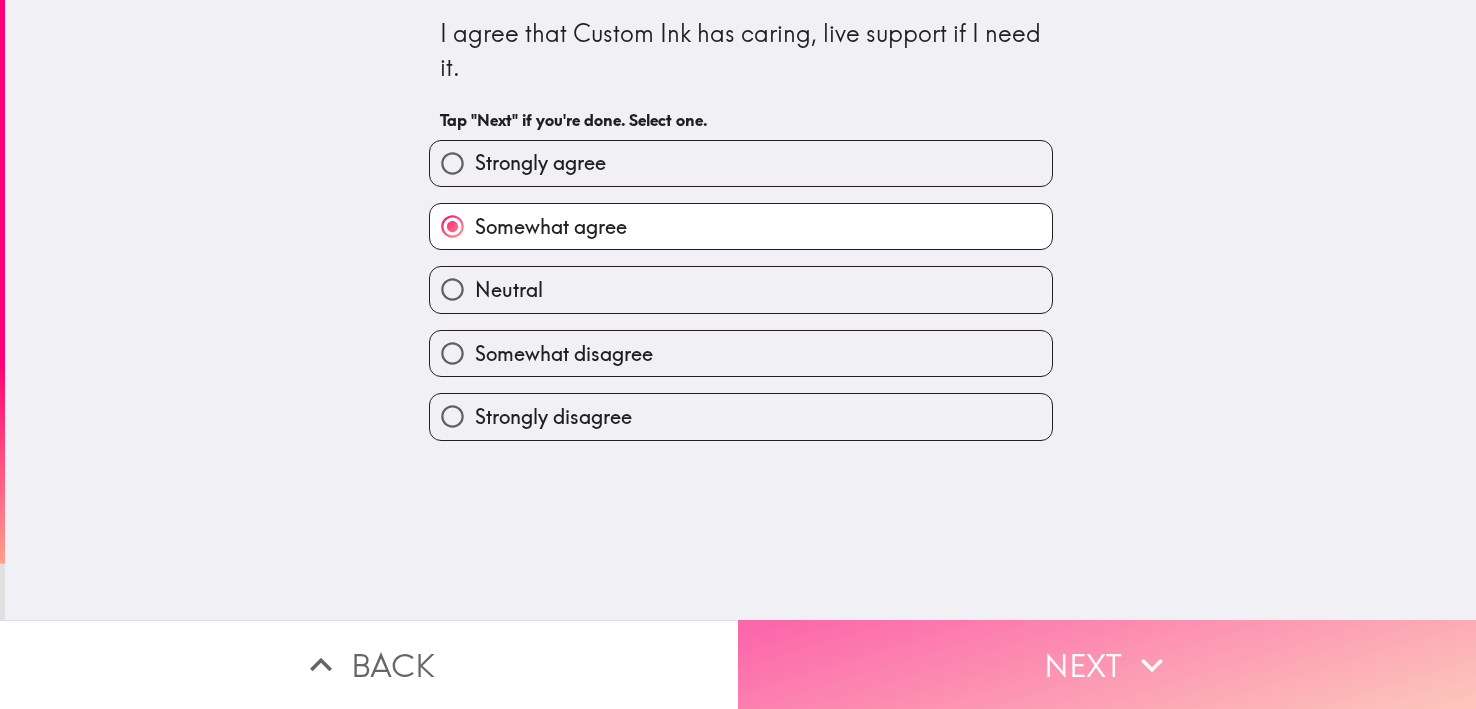 click on "Next" at bounding box center [1107, 664] 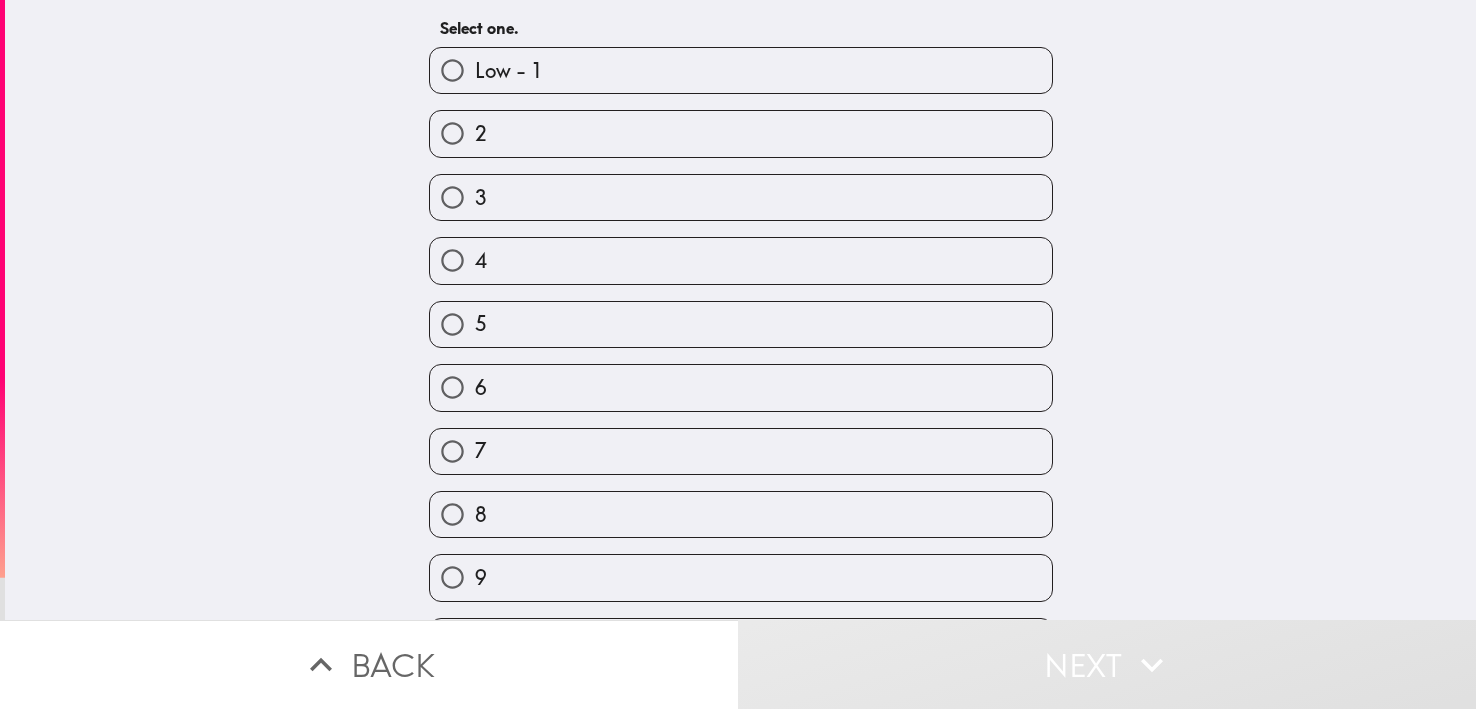 scroll, scrollTop: 109, scrollLeft: 0, axis: vertical 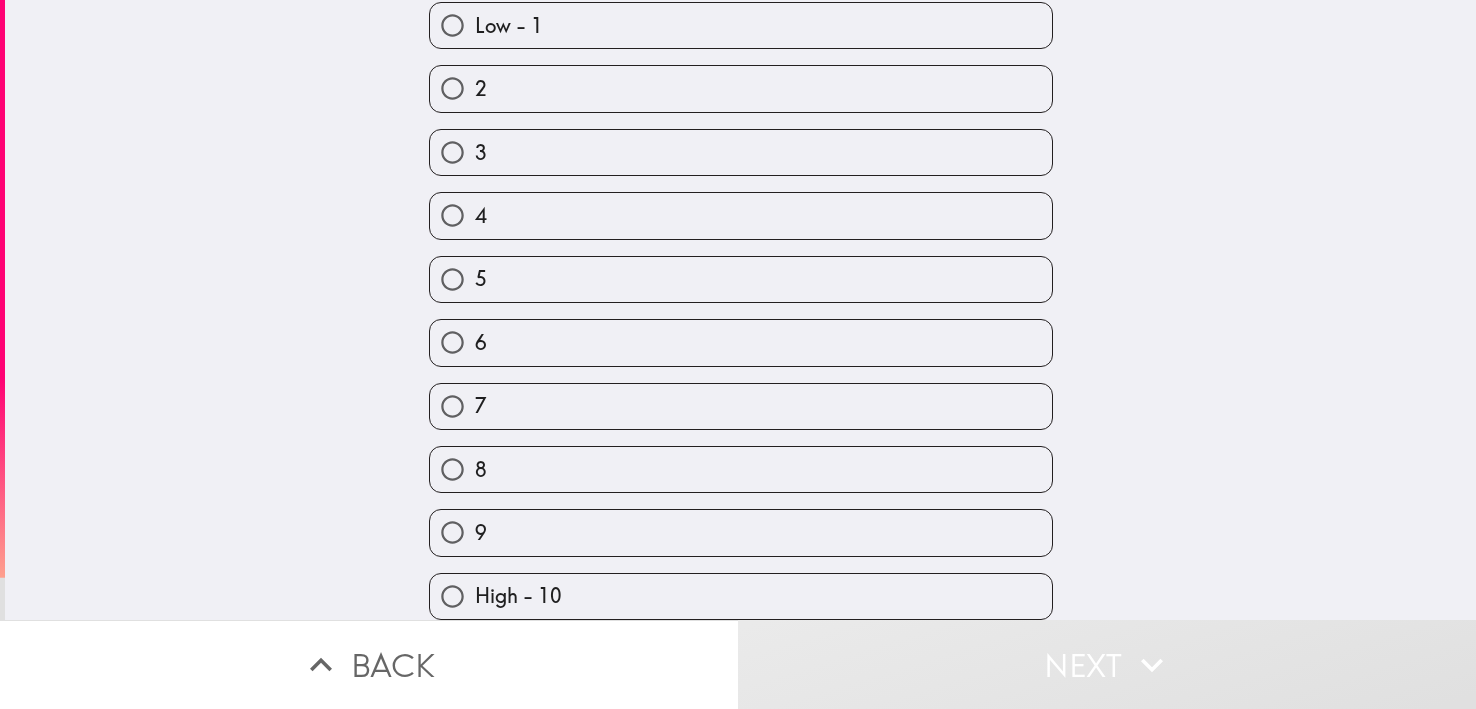 click on "8" at bounding box center (741, 469) 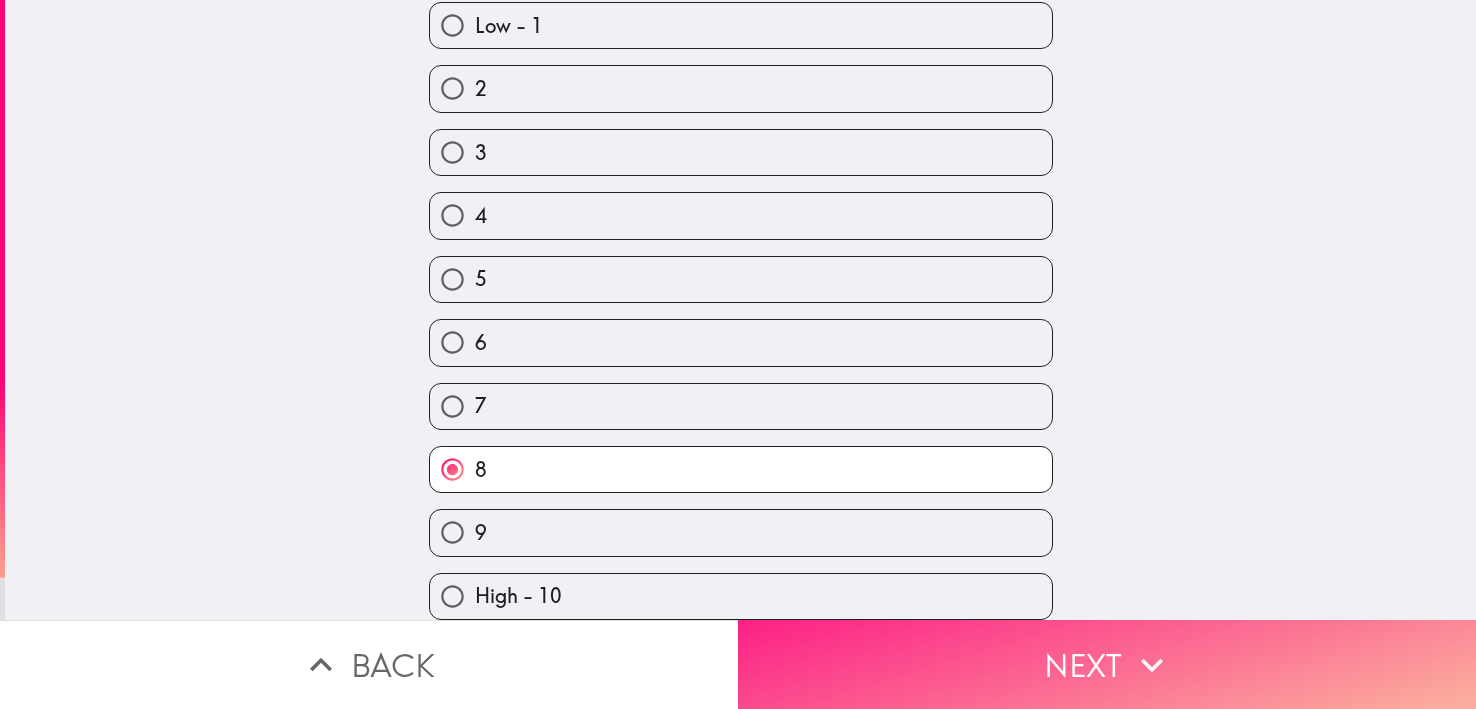 scroll, scrollTop: 172, scrollLeft: 0, axis: vertical 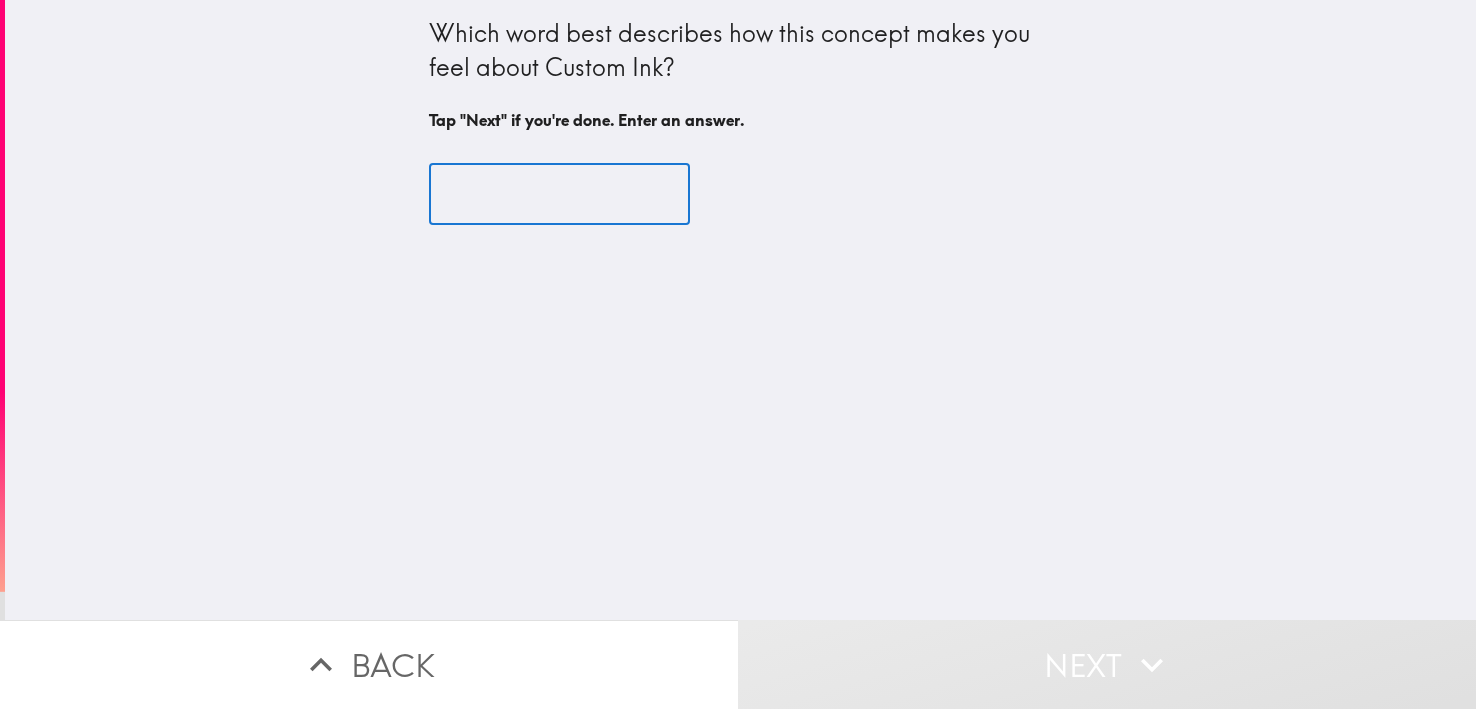 click at bounding box center [559, 195] 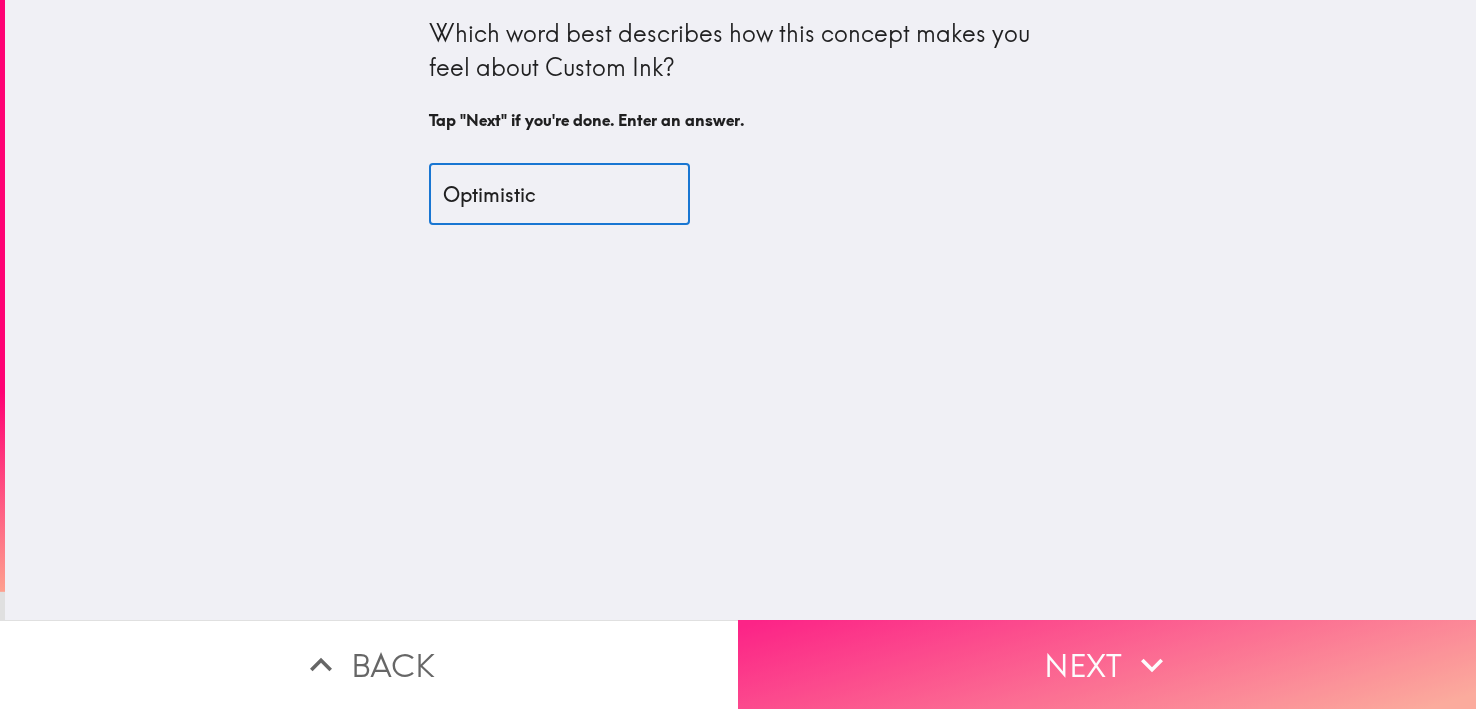 type on "Optimistic" 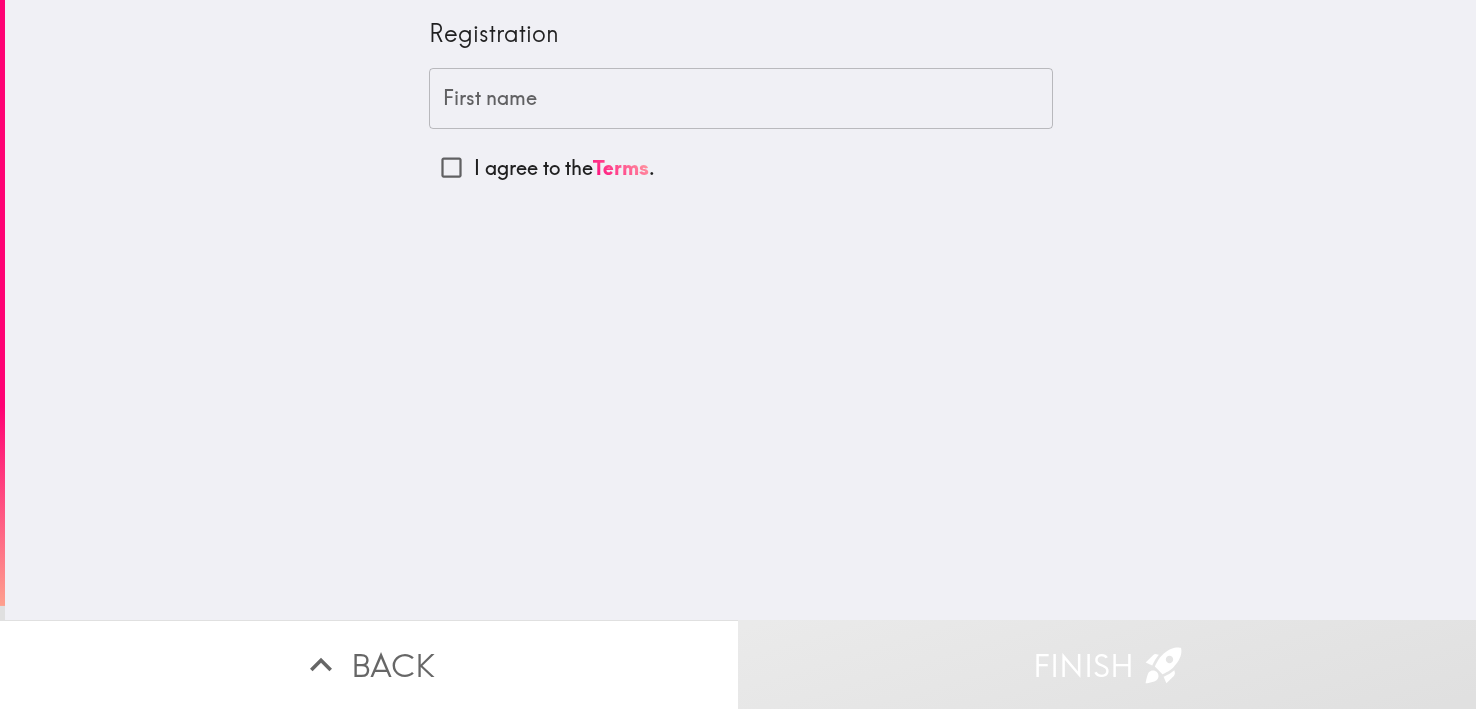 click on "First name" at bounding box center [741, 99] 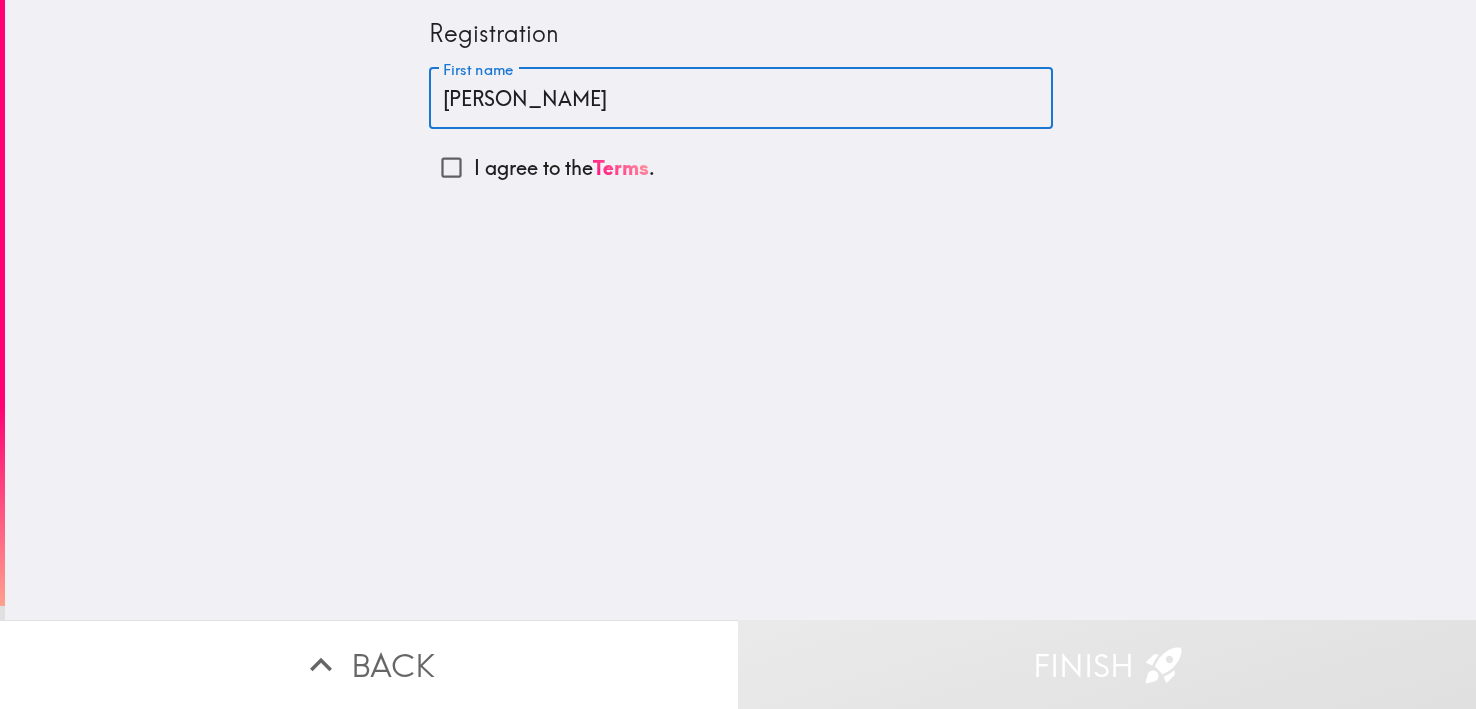 type on "[PERSON_NAME]" 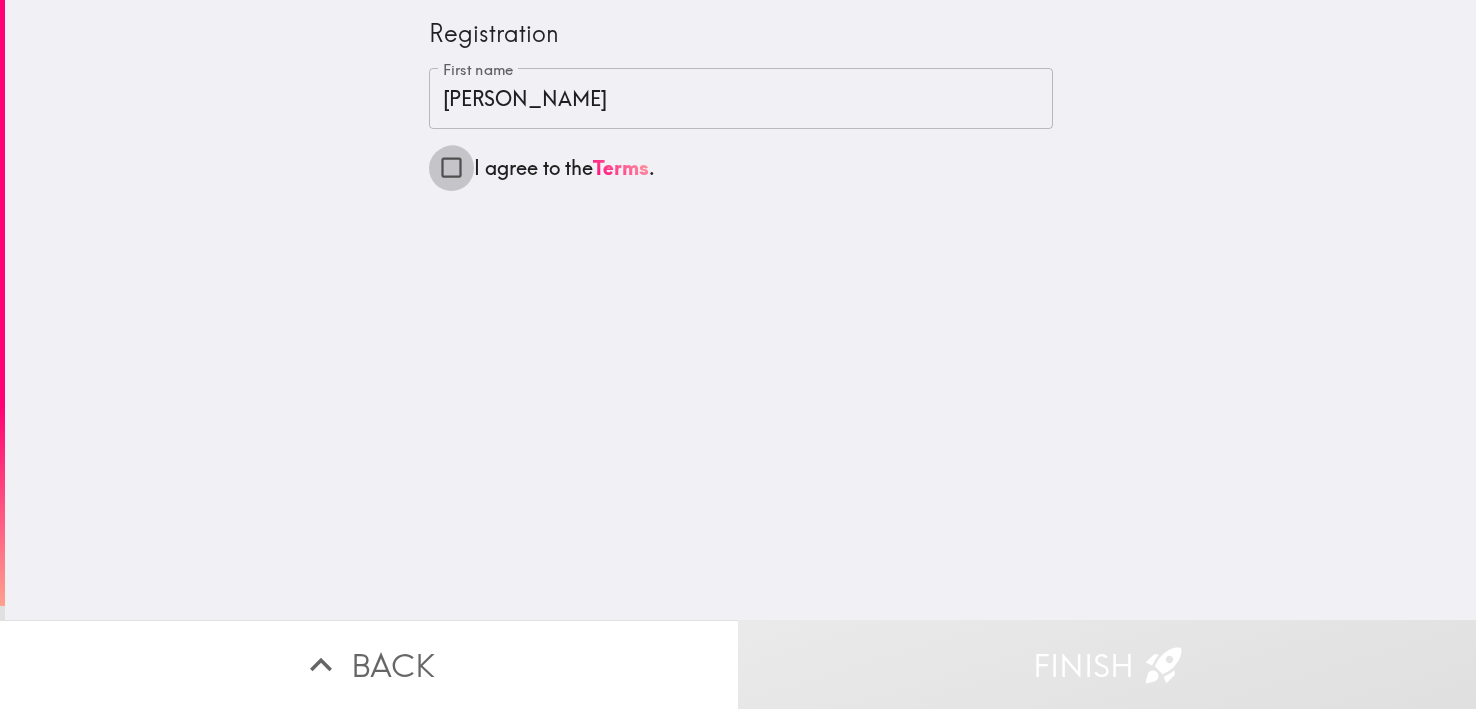 click on "I agree to the  Terms ." at bounding box center (451, 167) 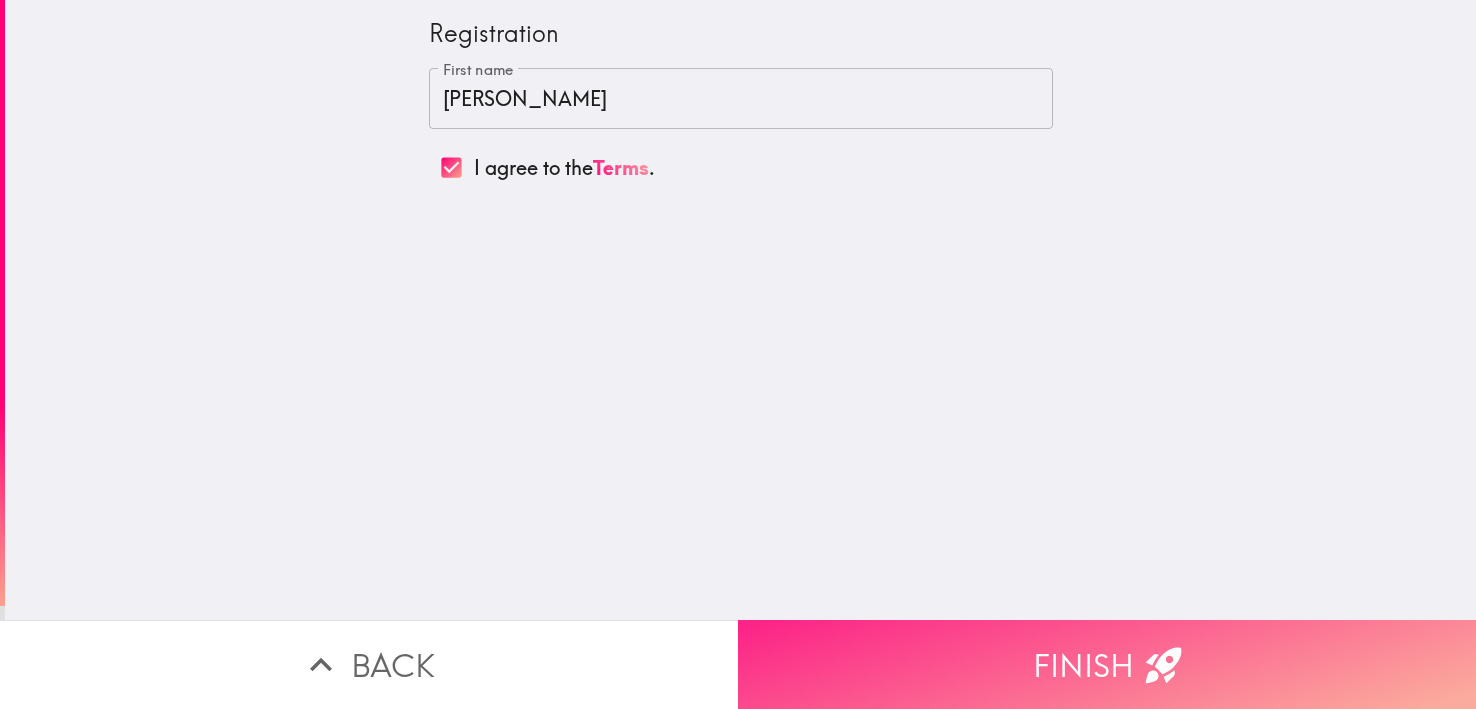 click on "Finish" at bounding box center [1107, 664] 